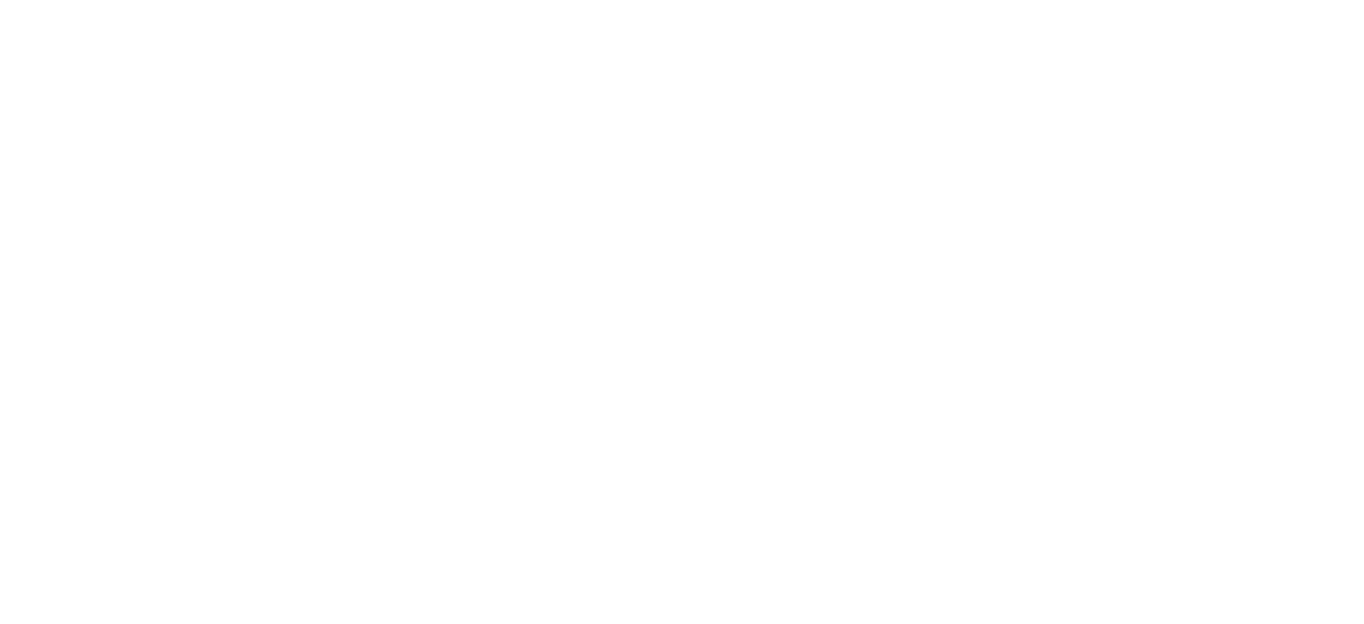 scroll, scrollTop: 0, scrollLeft: 0, axis: both 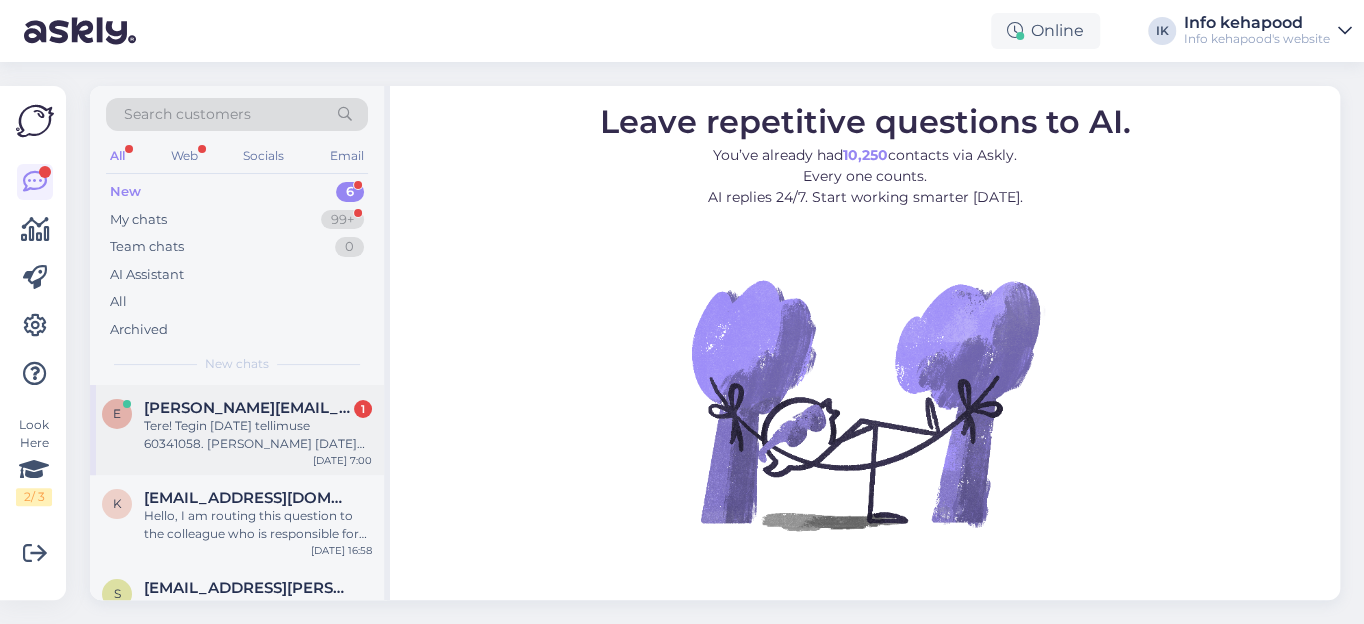 click on "[PERSON_NAME][EMAIL_ADDRESS][DOMAIN_NAME]" at bounding box center (248, 408) 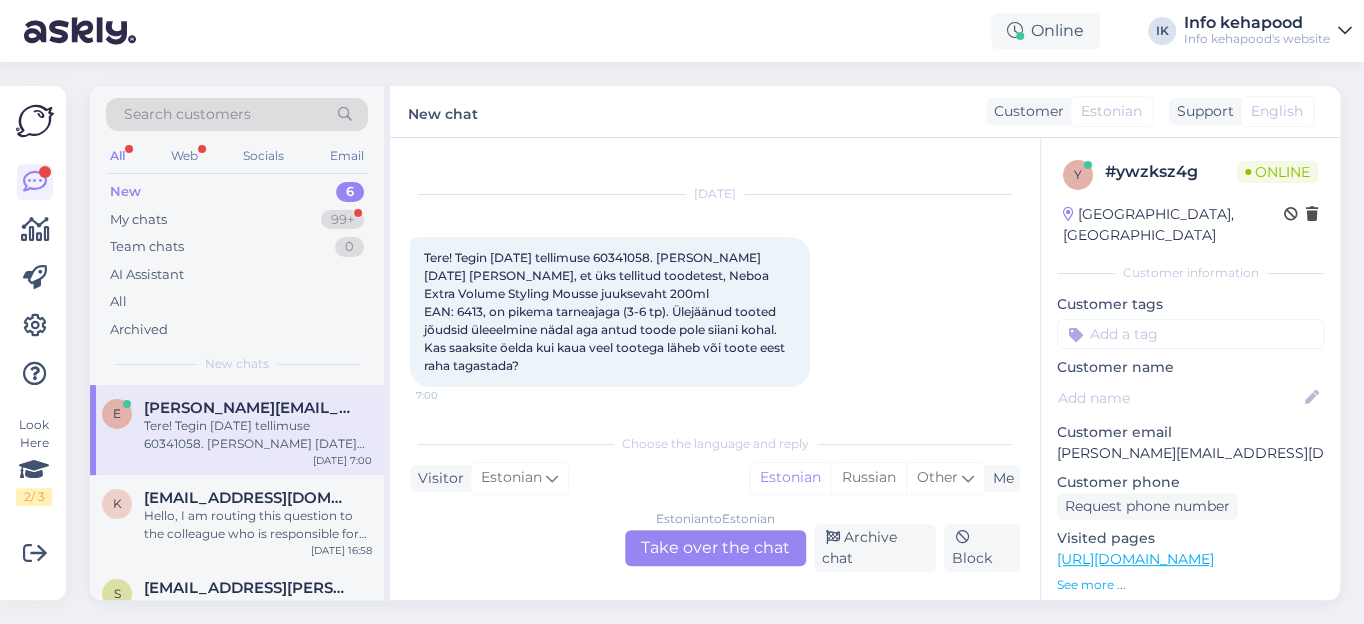 scroll, scrollTop: 30, scrollLeft: 0, axis: vertical 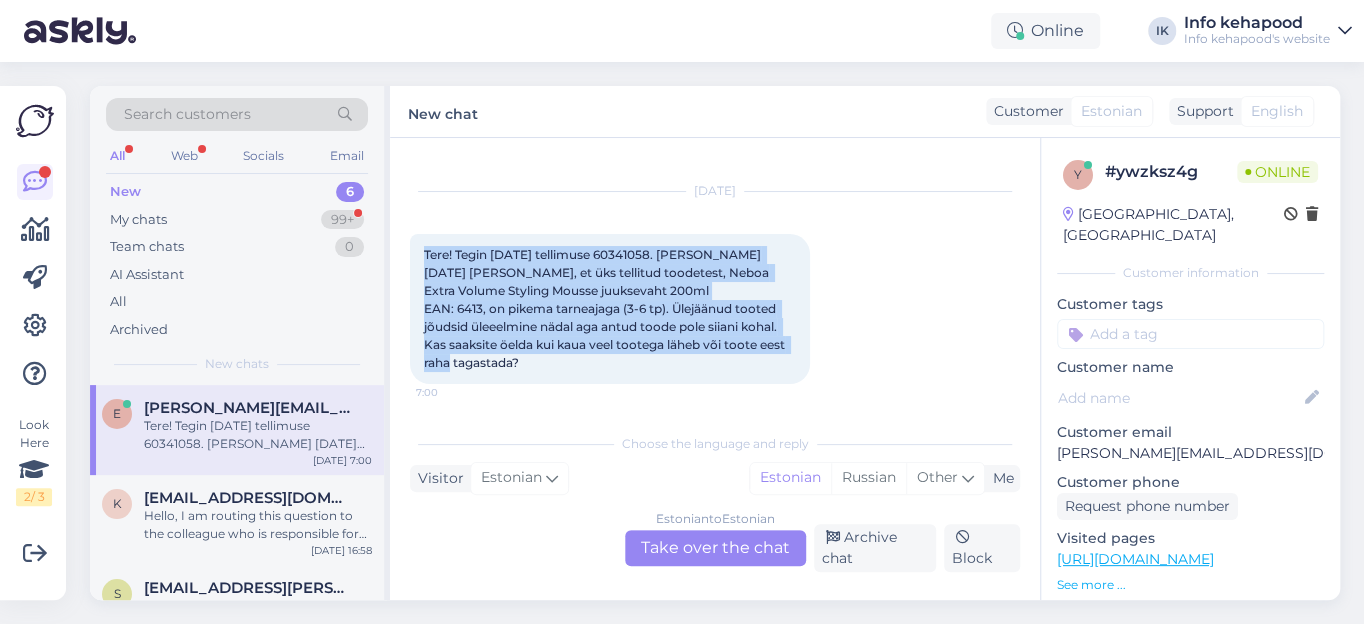 drag, startPoint x: 425, startPoint y: 245, endPoint x: 533, endPoint y: 363, distance: 159.9625 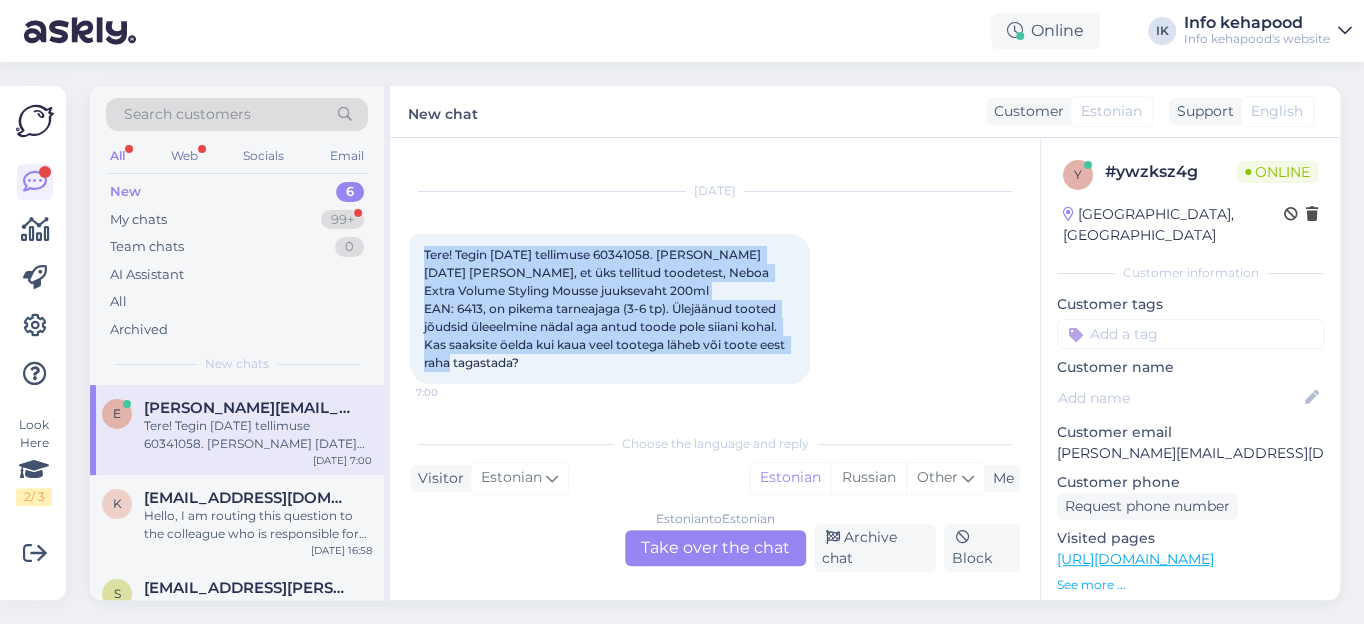 copy on "Tere! Tegin [DATE] tellimuse 60341058. [PERSON_NAME] [DATE] [PERSON_NAME], et üks tellitud toodetest, Neboa Extra Volume Styling Mousse juuksevaht 200ml
EAN: 6413, on pikema tarneajaga (3-6 tp). Ülejäänud tooted jõudsid üleeelmine nädal aga antud toode pole siiani kohal. Kas saaksite öelda kui kaua veel tootega läheb või toote eest raha tagastada?" 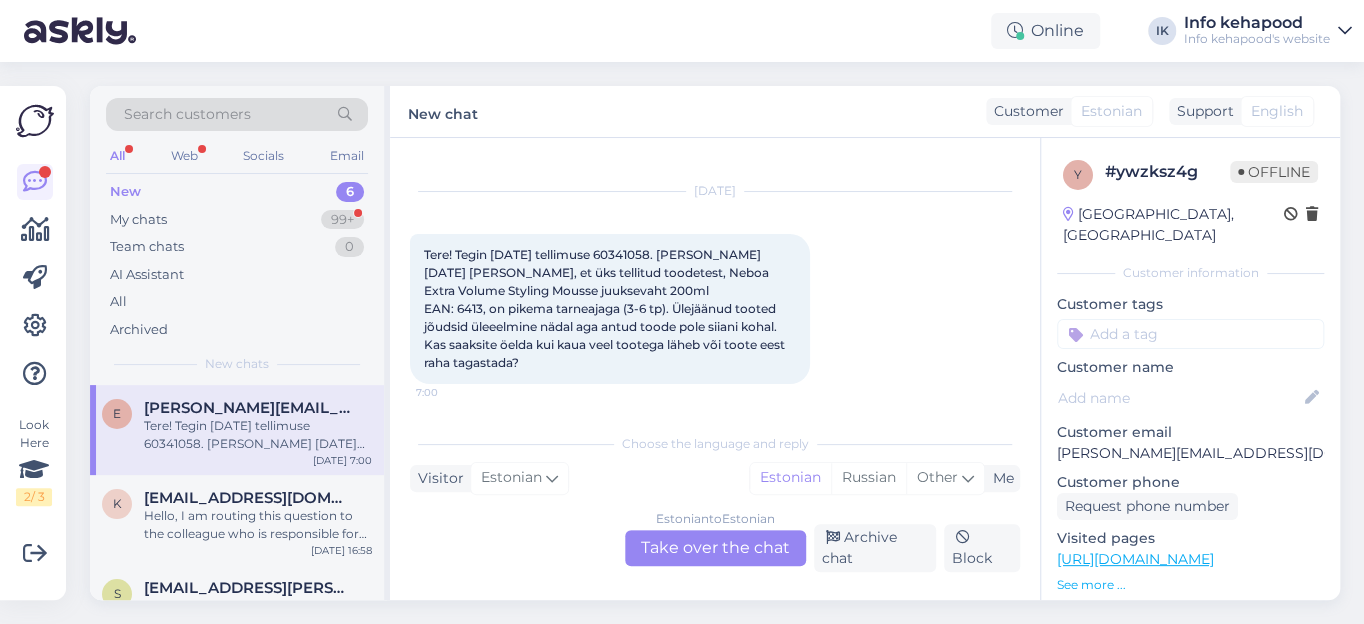 click on "Estonian  to  Estonian Take over the chat Archive chat Block" at bounding box center (715, 548) 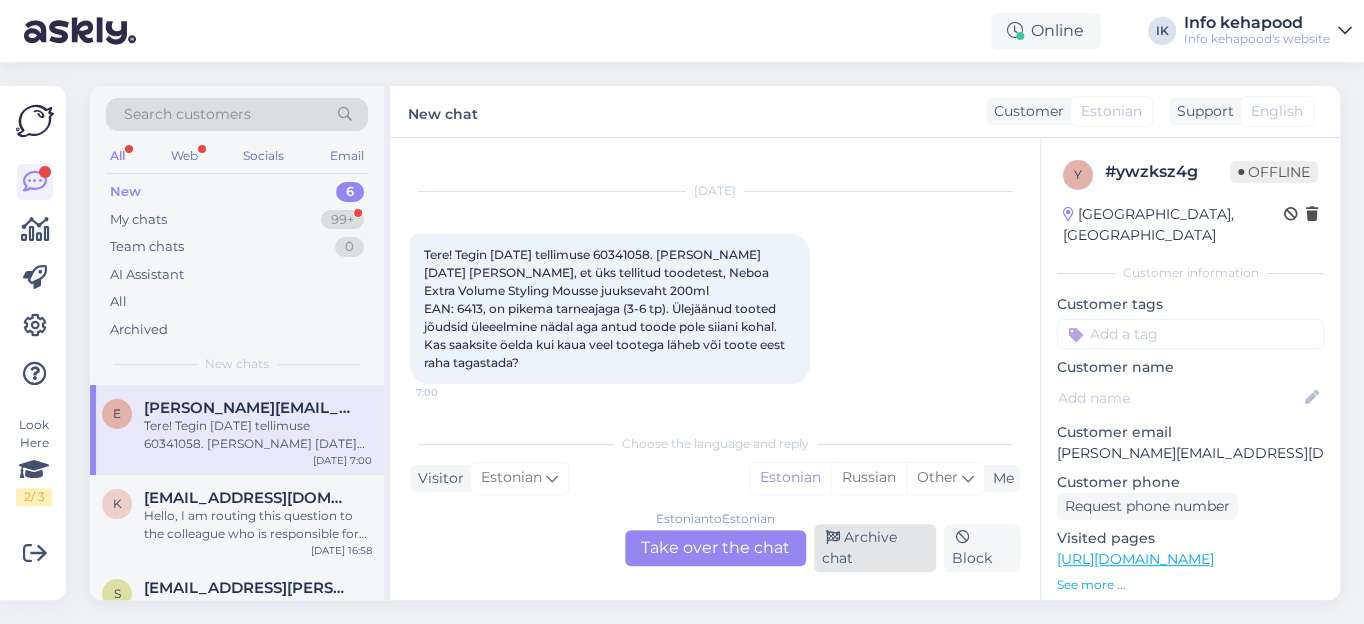 click on "Archive chat" at bounding box center [875, 548] 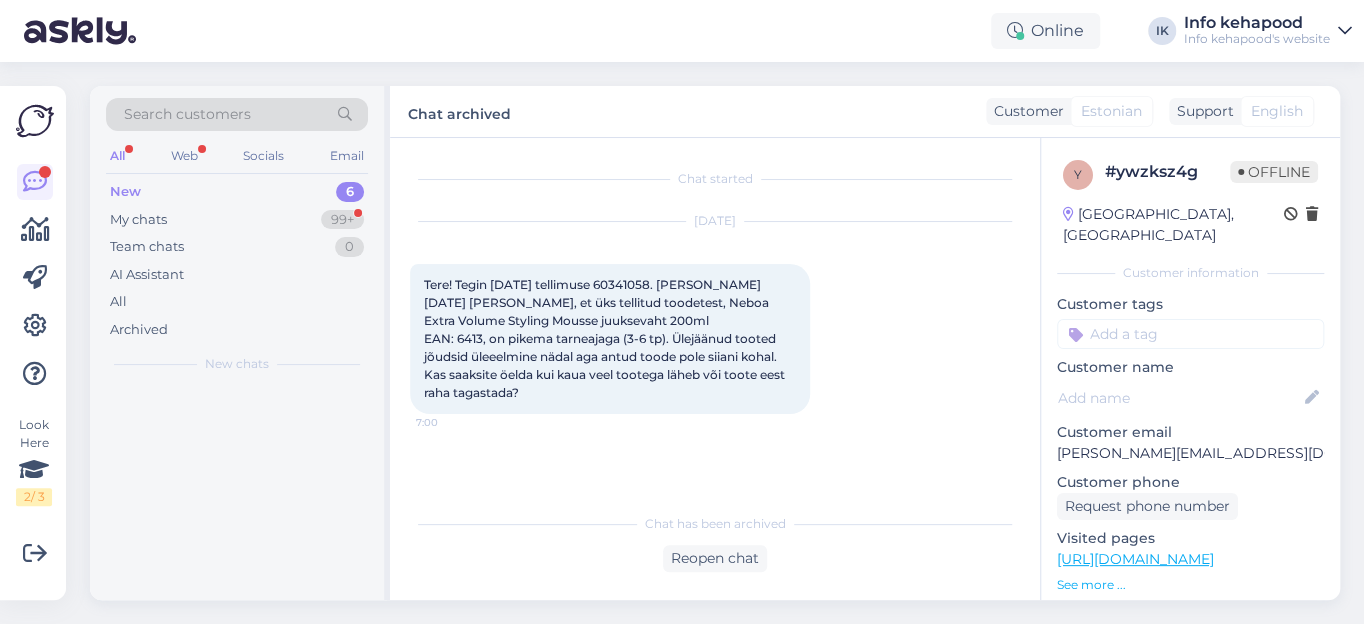 scroll, scrollTop: 0, scrollLeft: 0, axis: both 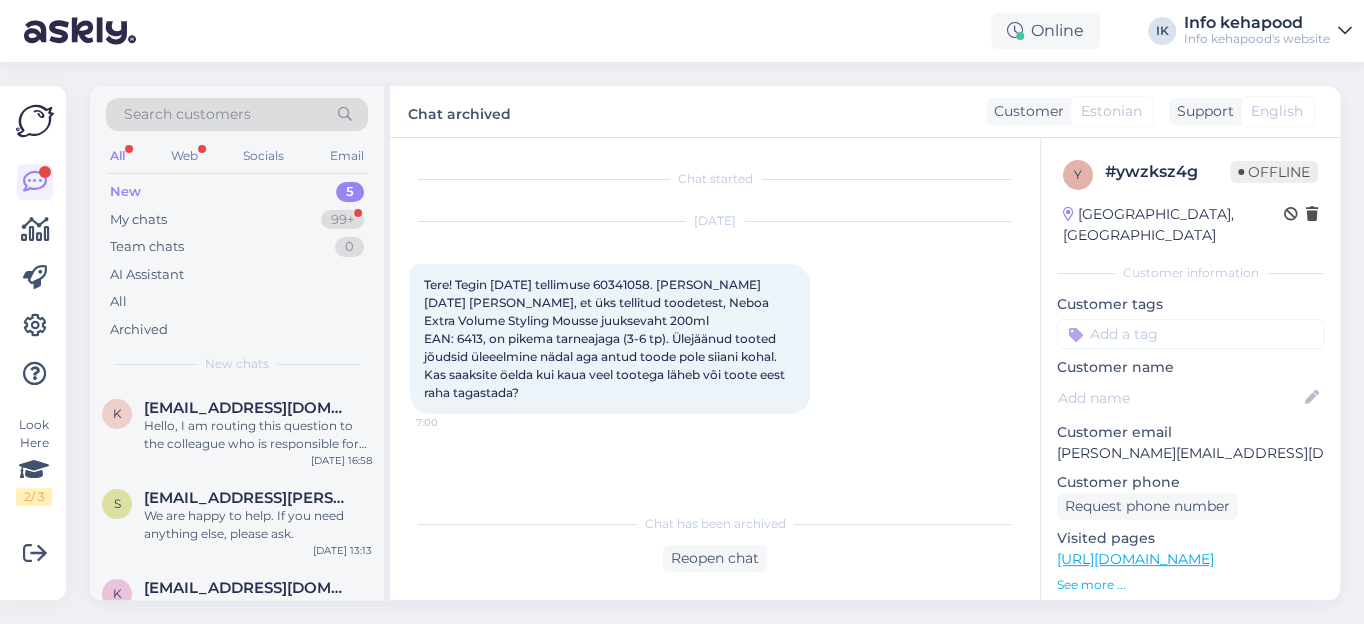 click on "New" at bounding box center (125, 192) 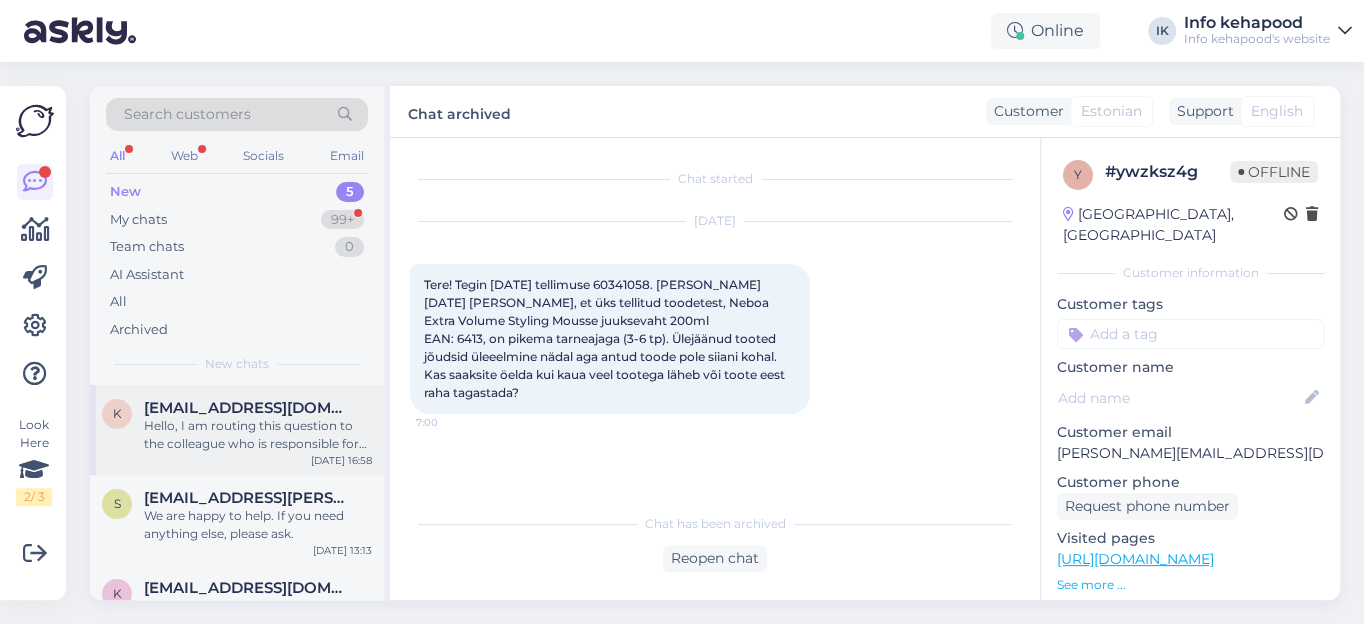click on "[EMAIL_ADDRESS][DOMAIN_NAME] Hello, I am routing this question to the colleague who is responsible for this topic. The reply might take a bit. But it’ll be saved here for you to read later." at bounding box center [258, 426] 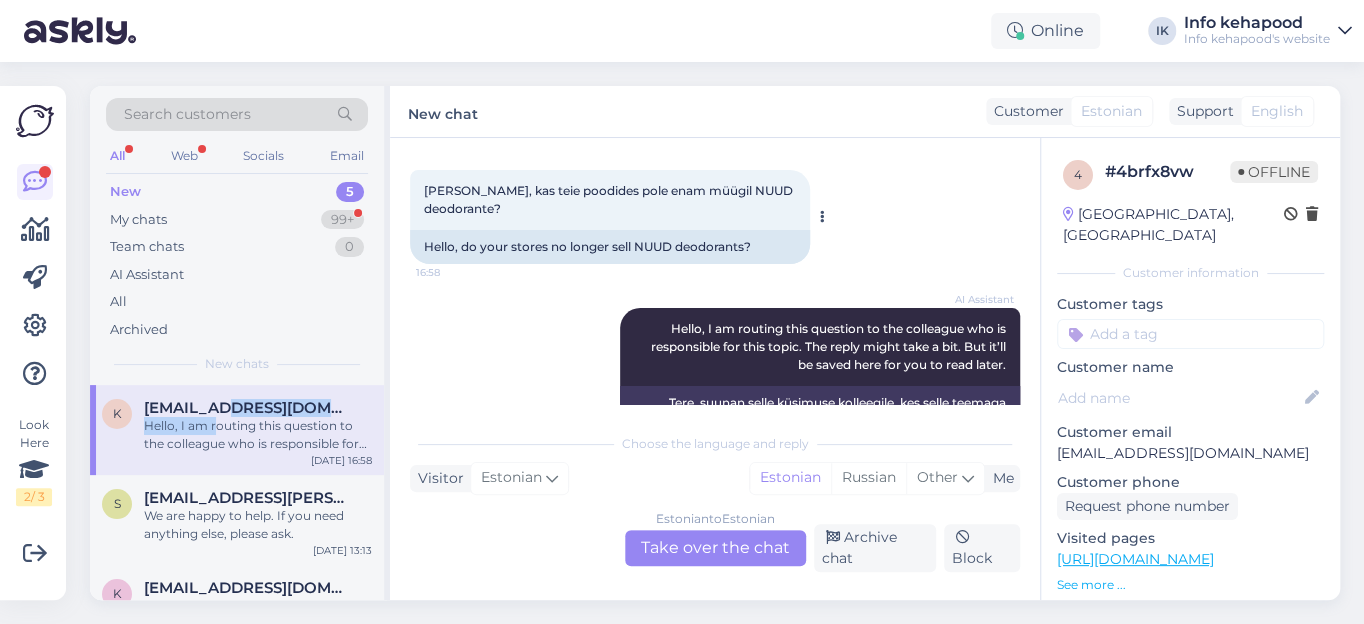 scroll, scrollTop: 166, scrollLeft: 0, axis: vertical 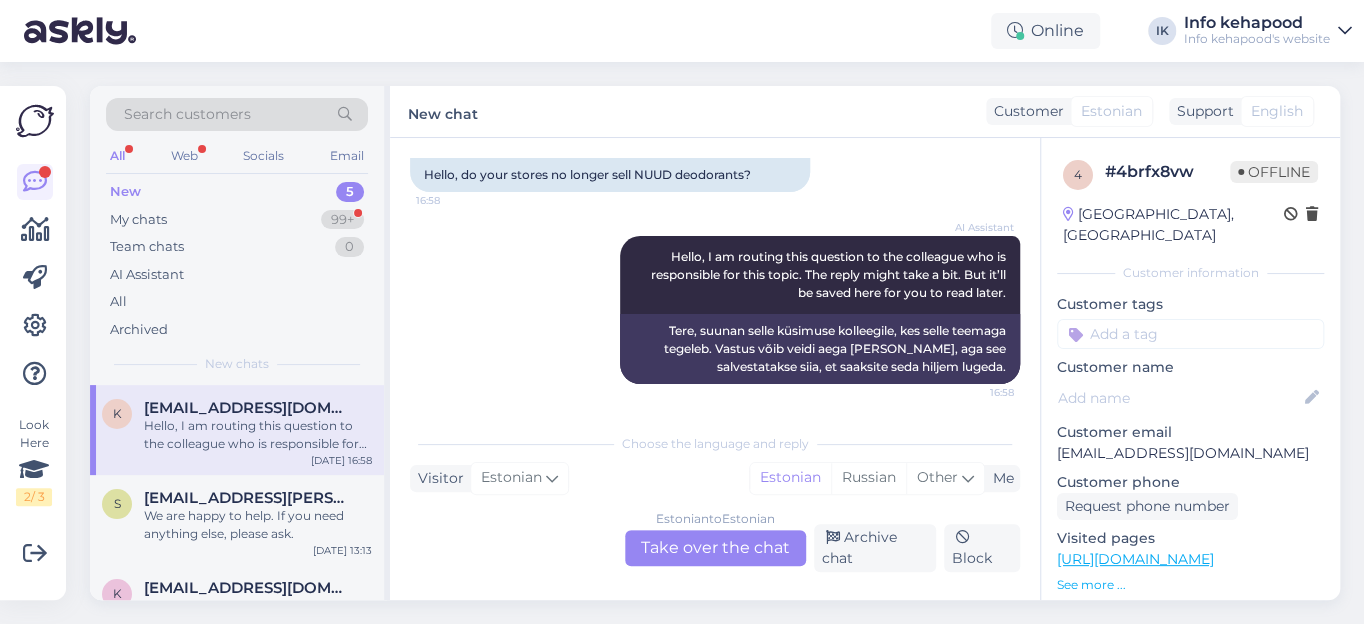 click on "Estonian  to  Estonian Take over the chat" at bounding box center (715, 548) 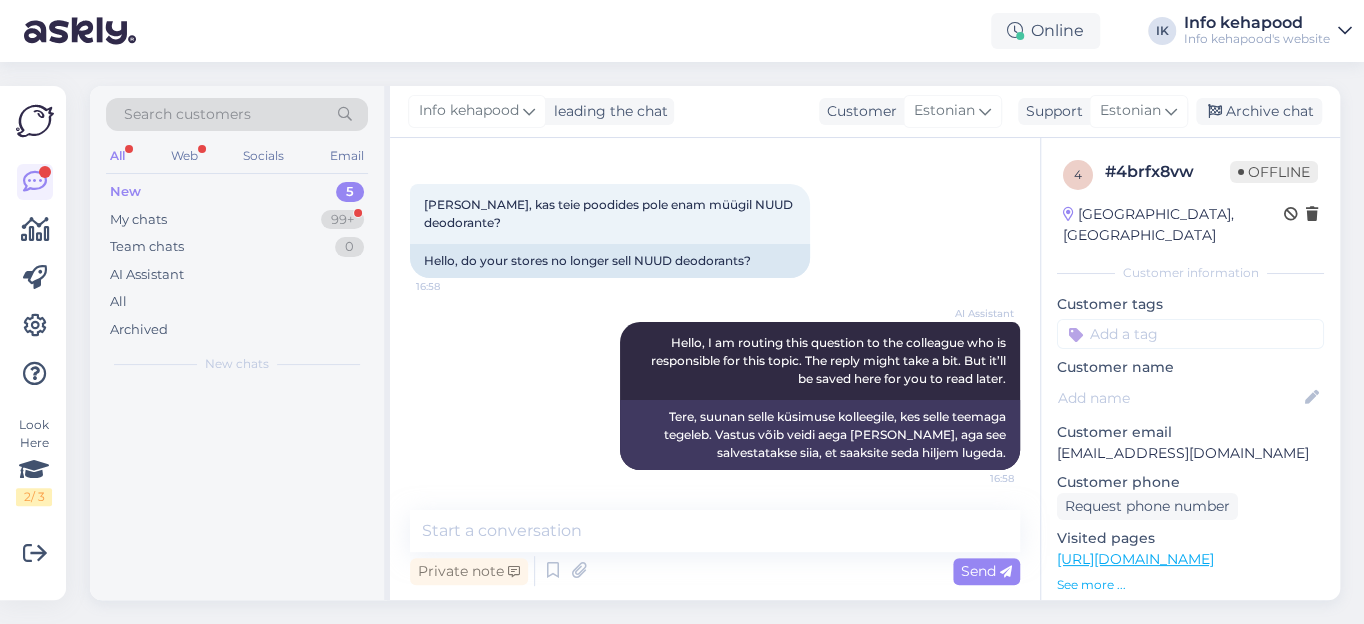 scroll, scrollTop: 79, scrollLeft: 0, axis: vertical 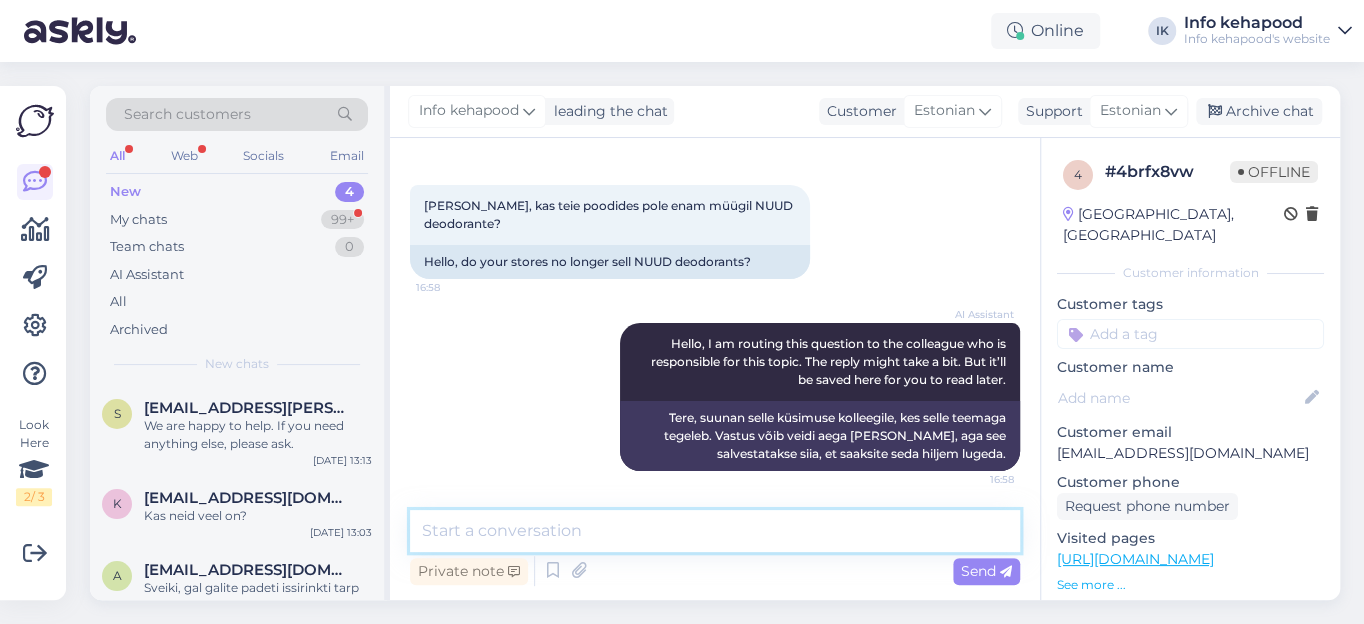 click at bounding box center [715, 531] 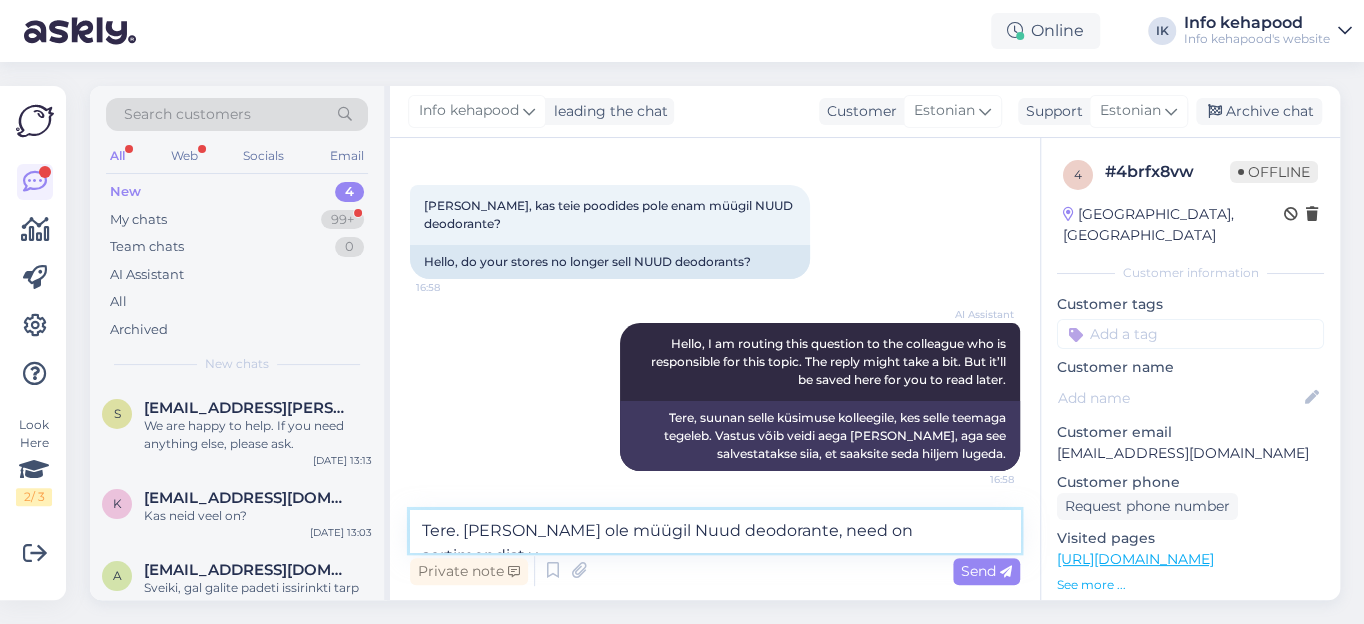 drag, startPoint x: 752, startPoint y: 530, endPoint x: 801, endPoint y: 525, distance: 49.25444 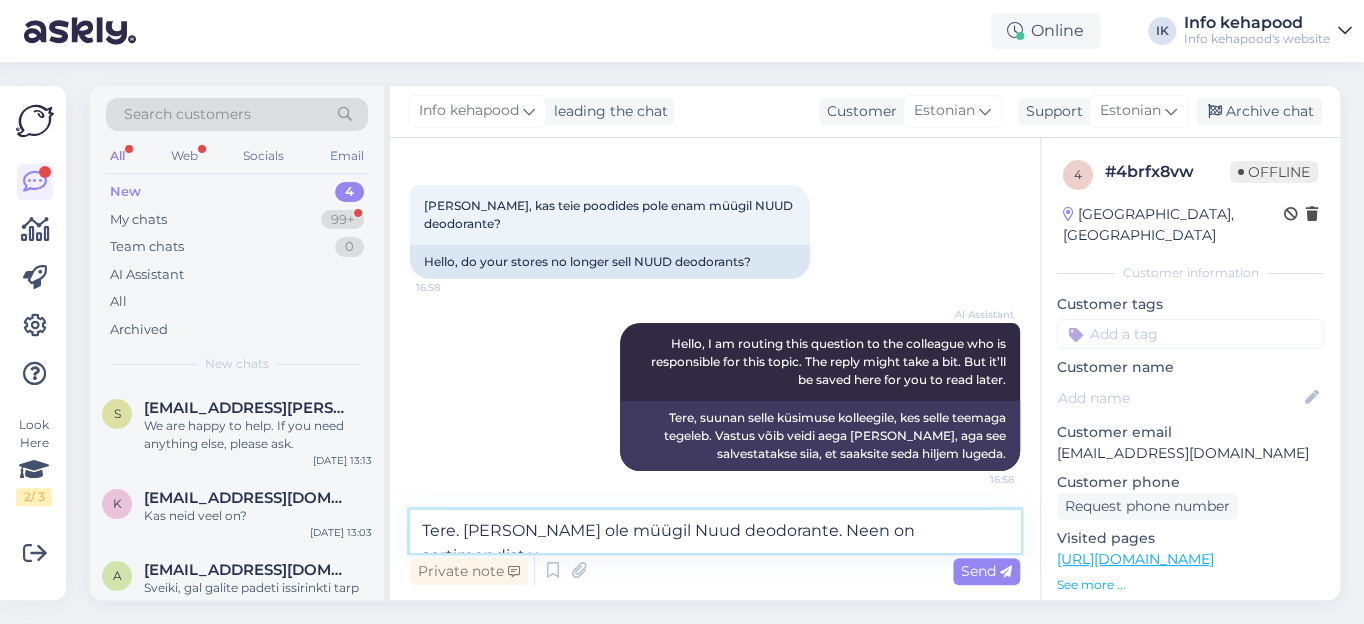 click on "Tere. [PERSON_NAME] ole müügil Nuud deodorante. Neen on sortimendist v" at bounding box center (715, 531) 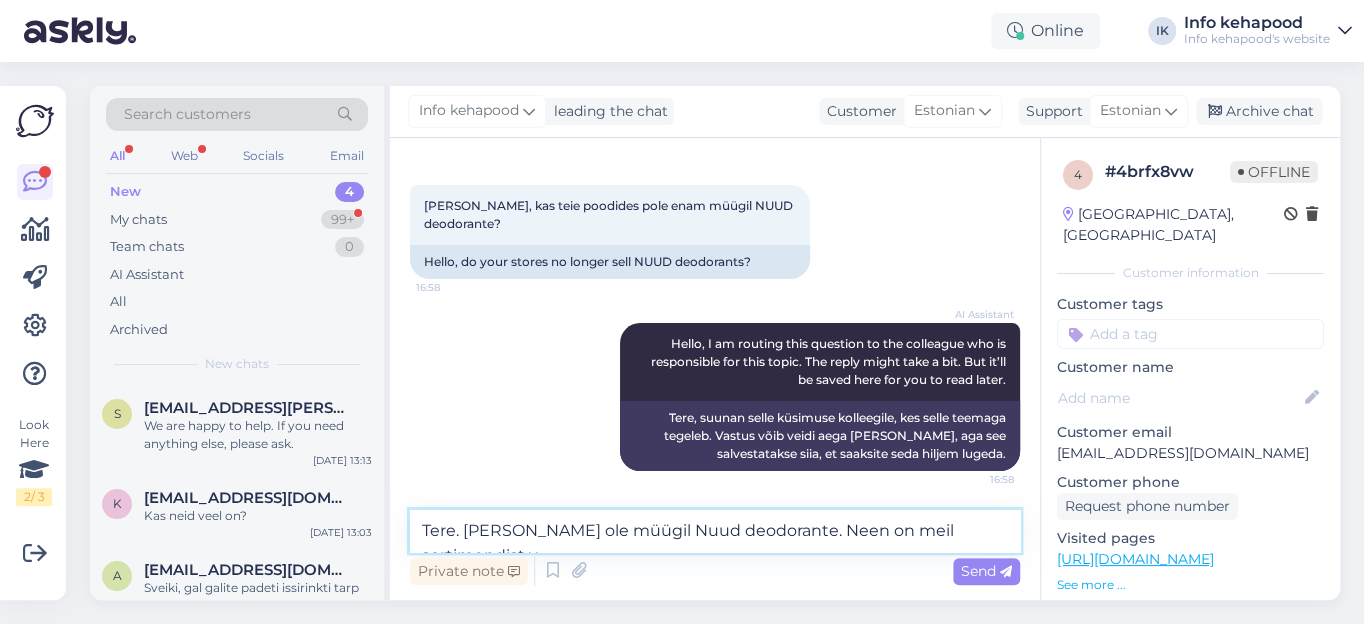 click on "Tere. [PERSON_NAME] ole müügil Nuud deodorante. Neen on meil sortimendist v" at bounding box center [715, 531] 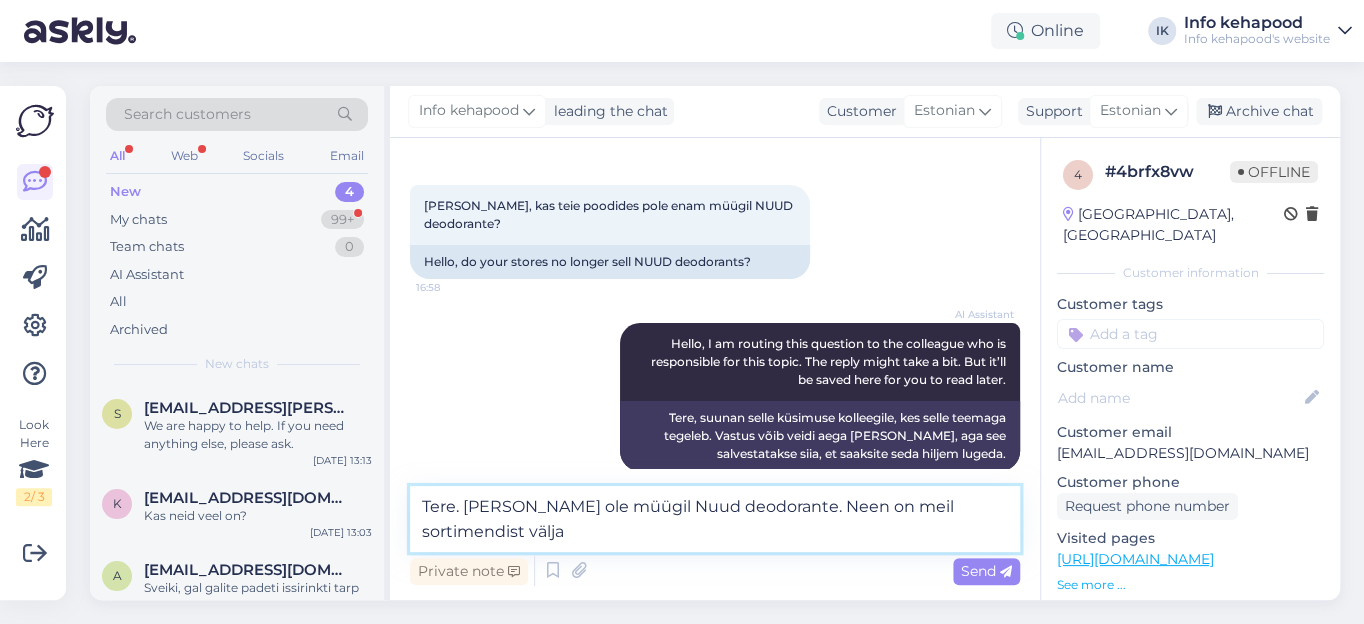 scroll, scrollTop: 103, scrollLeft: 0, axis: vertical 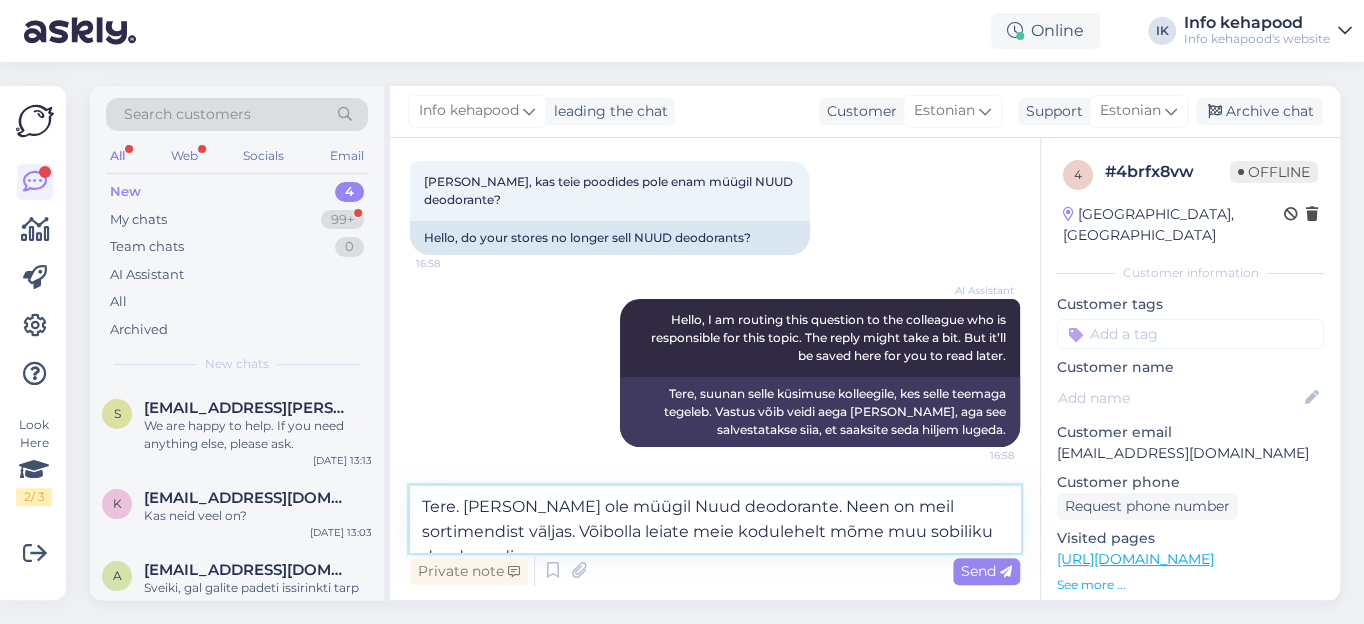 click on "Tere. [PERSON_NAME] ole müügil Nuud deodorante. Neen on meil sortimendist väljas. Võibolla leiate meie kodulehelt mõme muu sobiliku deodorandi." at bounding box center [715, 519] 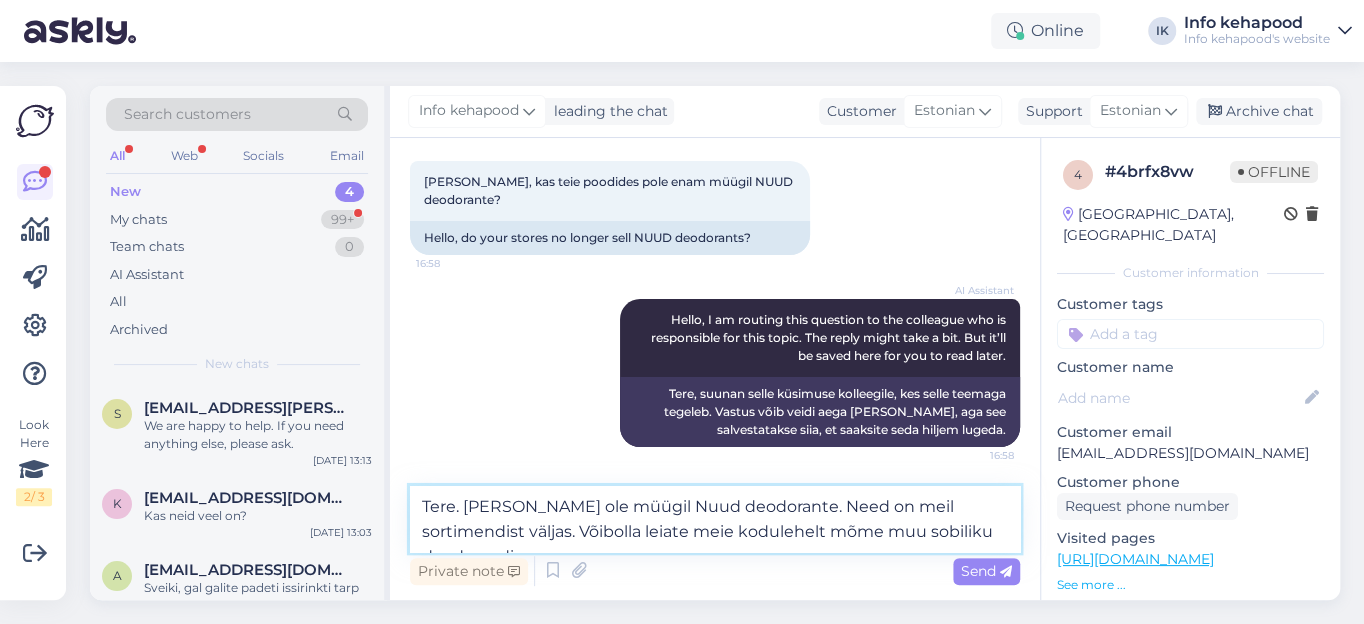 click on "Tere. [PERSON_NAME] ole müügil Nuud deodorante. Need on meil sortimendist väljas. Võibolla leiate meie kodulehelt mõme muu sobiliku deodorandi." at bounding box center (715, 519) 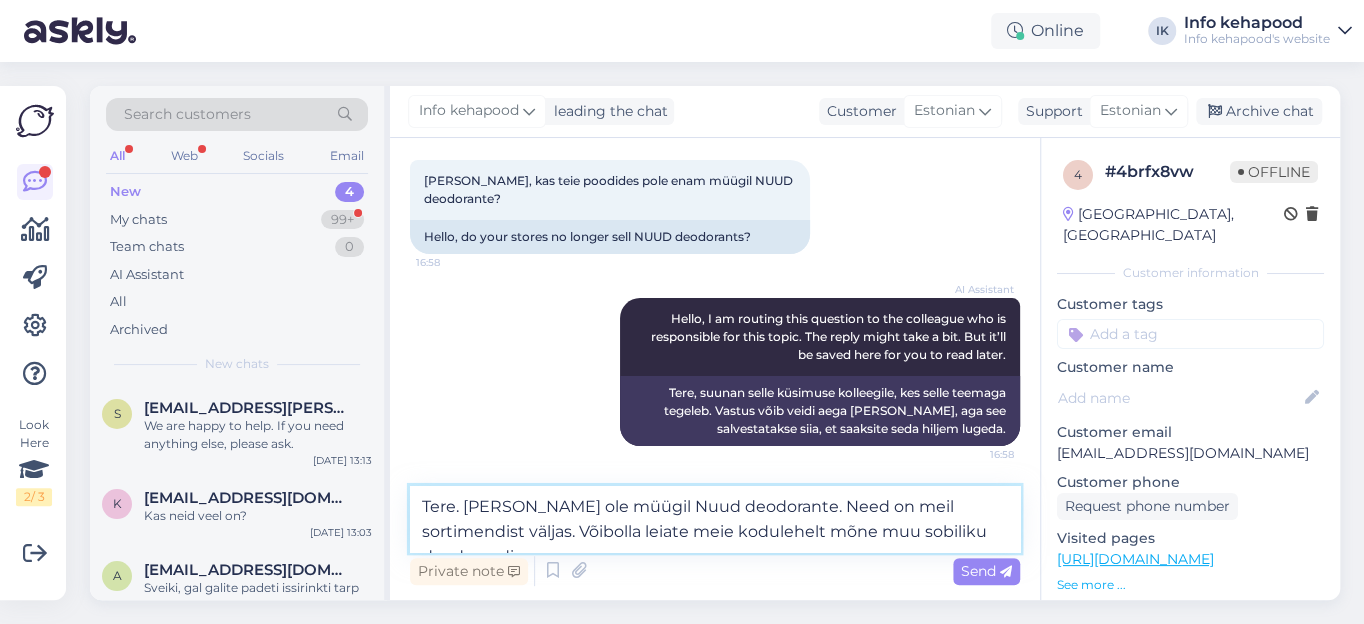 scroll, scrollTop: 103, scrollLeft: 0, axis: vertical 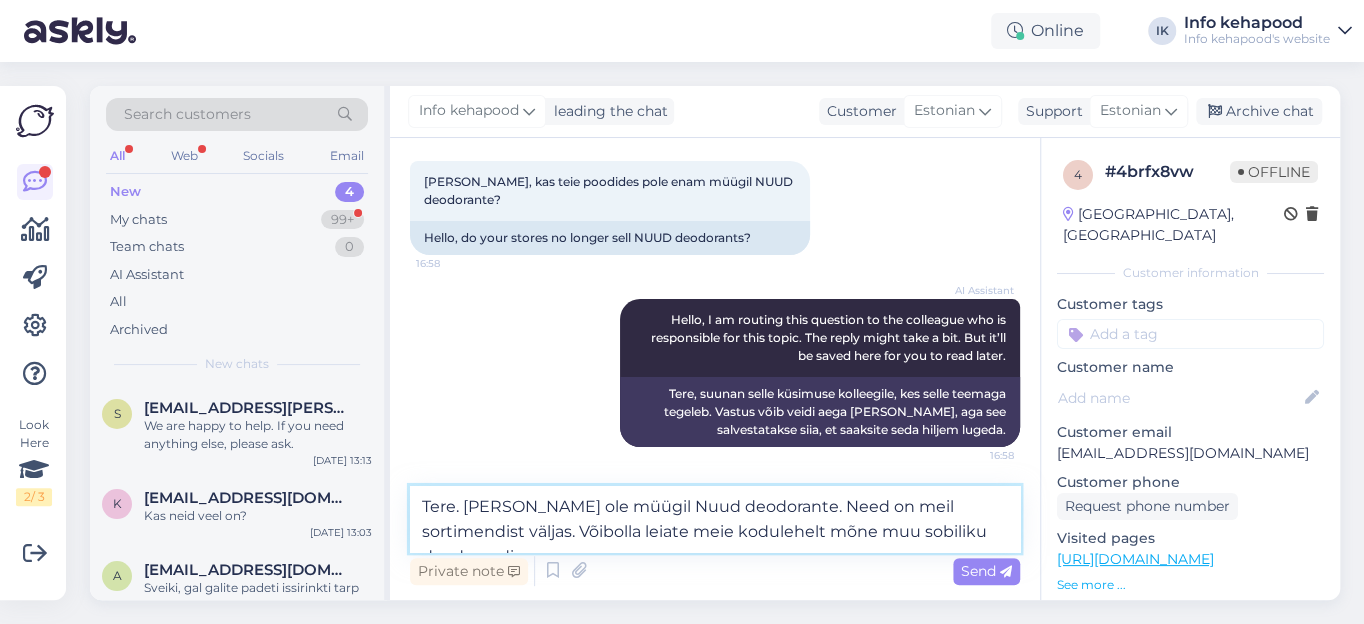type on "Tere. [PERSON_NAME] ole müügil Nuud deodorante. Need on meil sortimendist väljas. Võibolla leiate meie kodulehelt mõne muu sobiliku deodorandi." 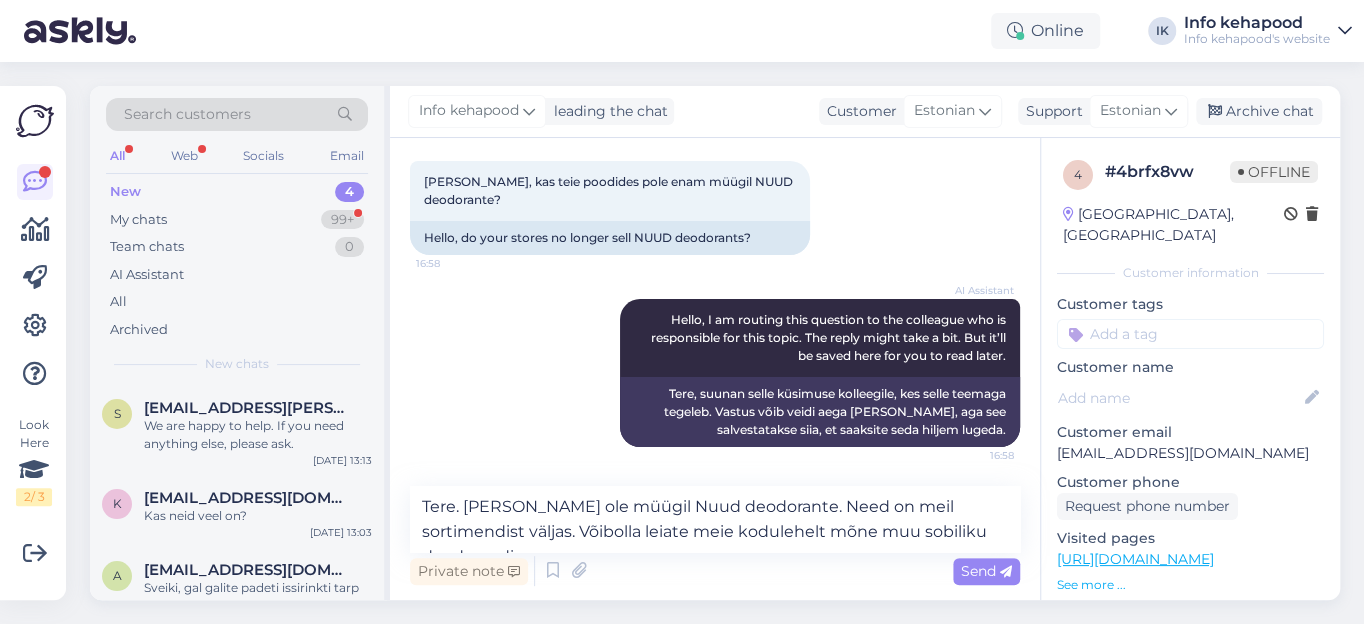 click on "Send" at bounding box center (986, 571) 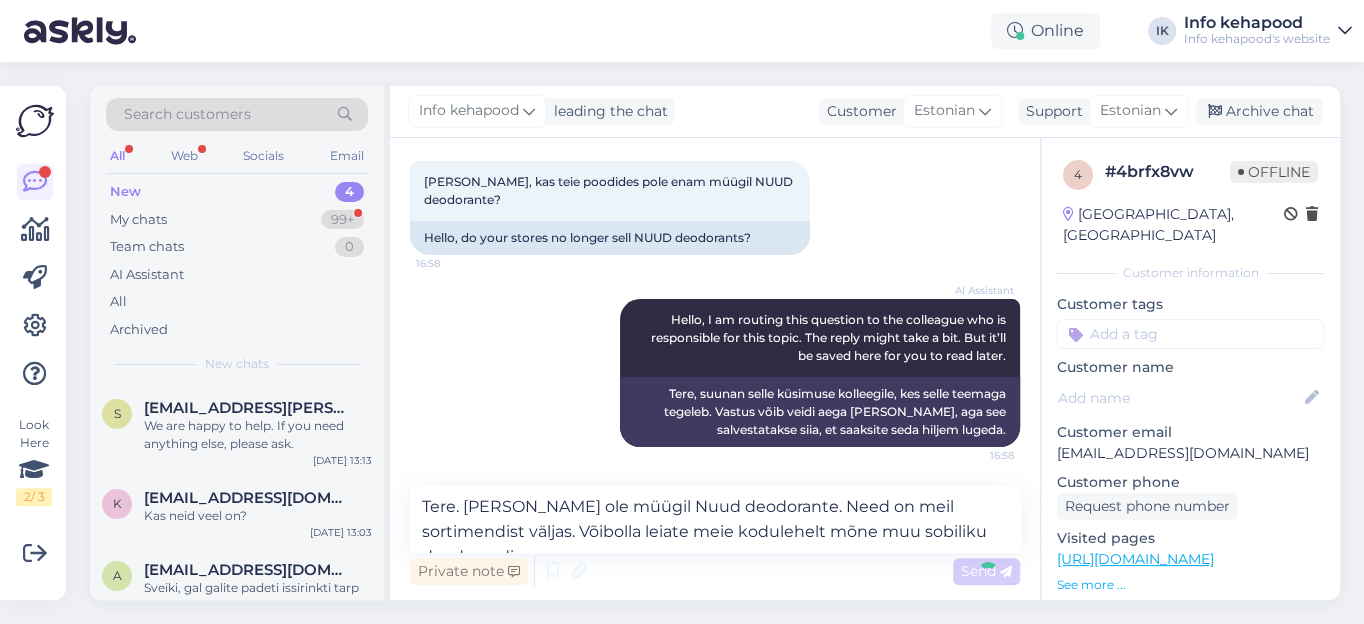 type 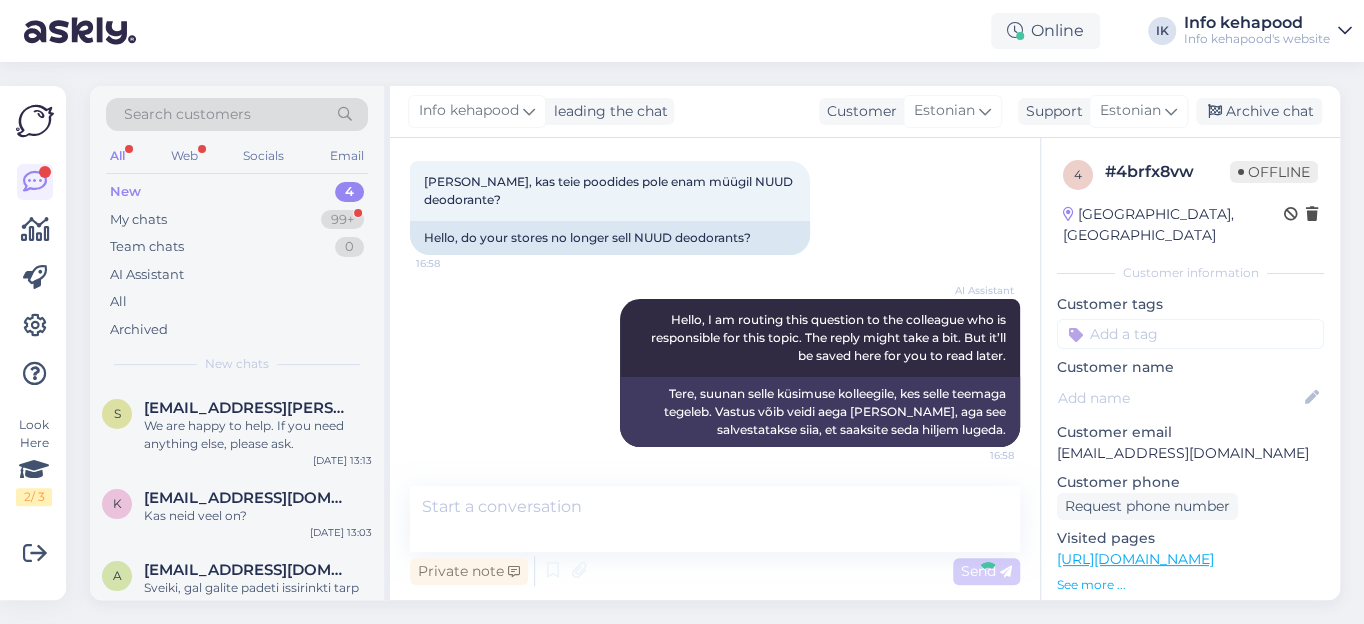 scroll, scrollTop: 242, scrollLeft: 0, axis: vertical 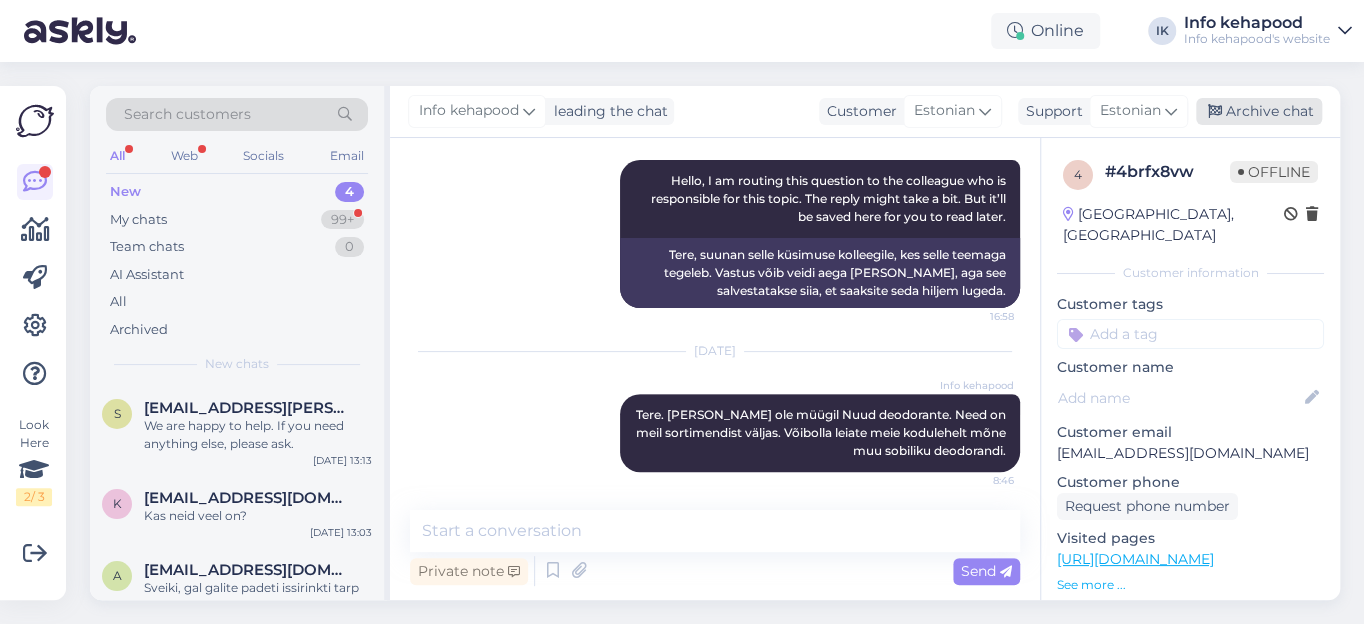 click on "Archive chat" at bounding box center [1259, 111] 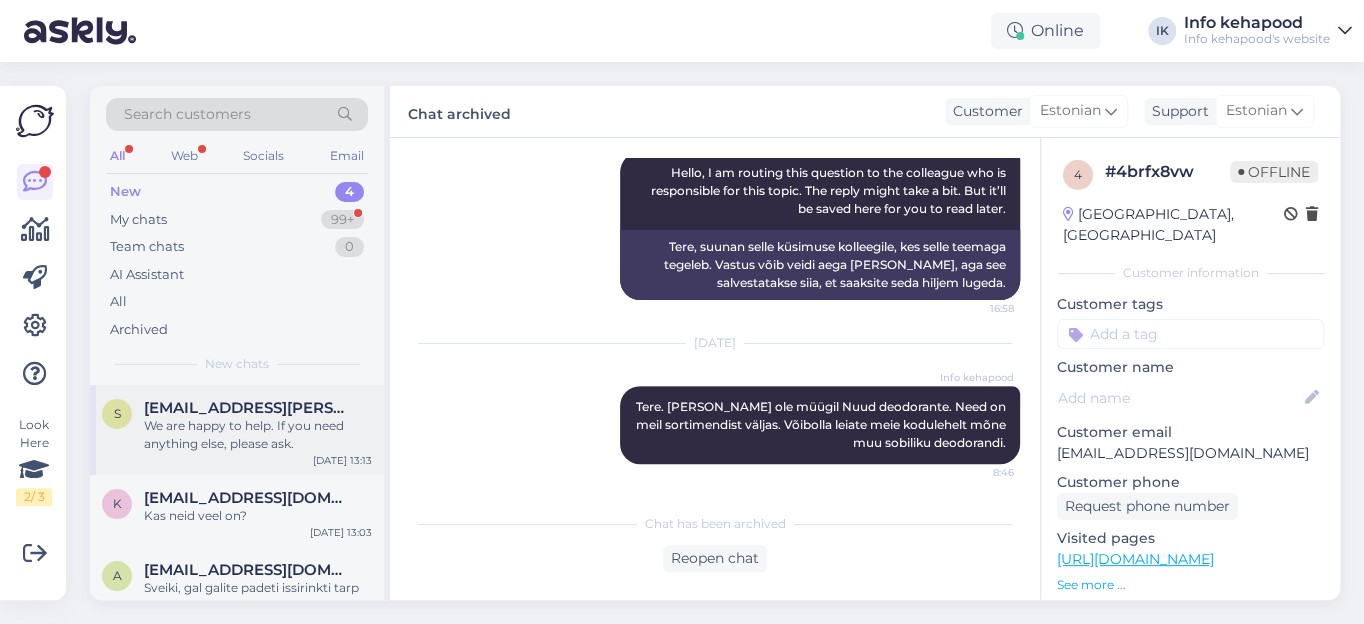 click on "[EMAIL_ADDRESS][PERSON_NAME][DOMAIN_NAME]" at bounding box center (248, 408) 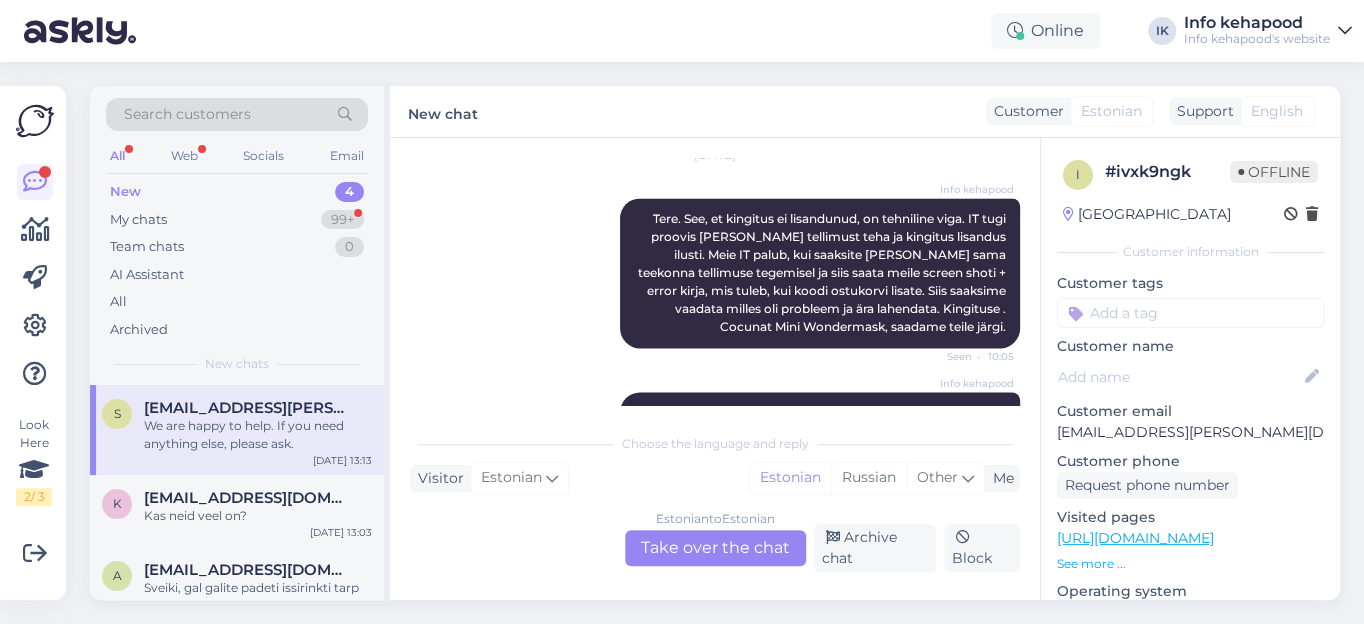 scroll, scrollTop: 1545, scrollLeft: 0, axis: vertical 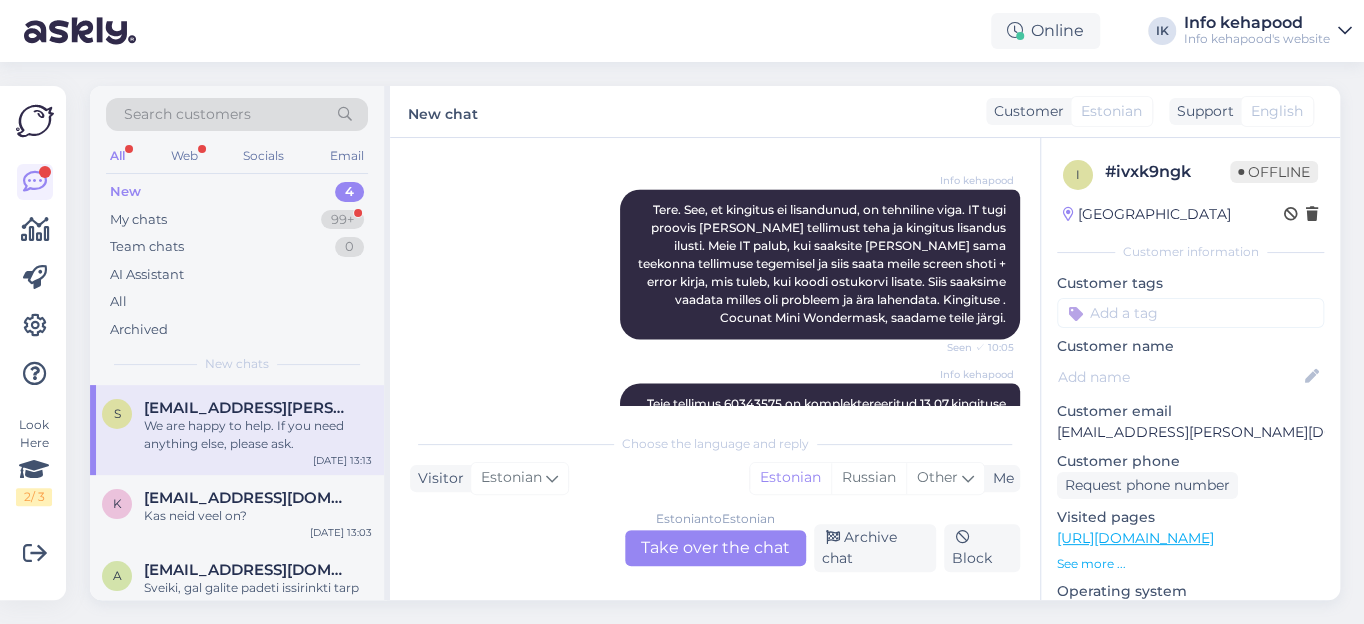 click on "Teie tellimus 60343575 on komplektereeritud 13.07.kingituse saadame eraldi pakis." at bounding box center [828, 412] 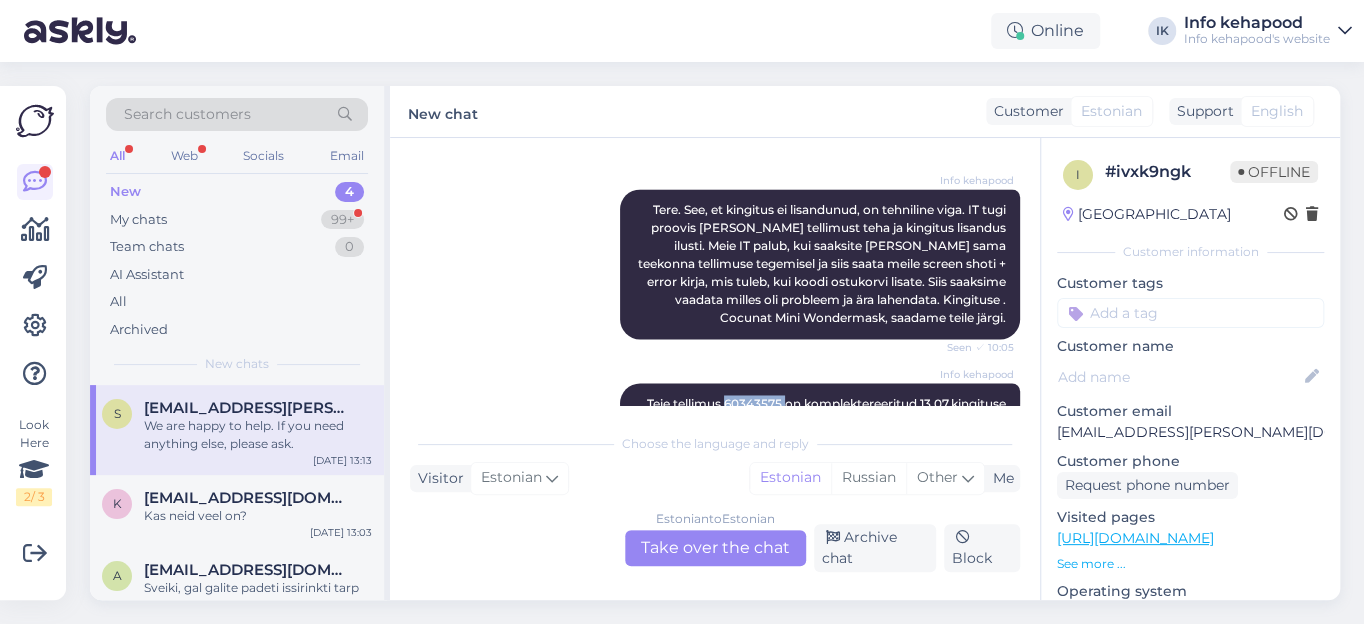 click on "Teie tellimus 60343575 on komplektereeritud 13.07.kingituse saadame eraldi pakis." at bounding box center [828, 412] 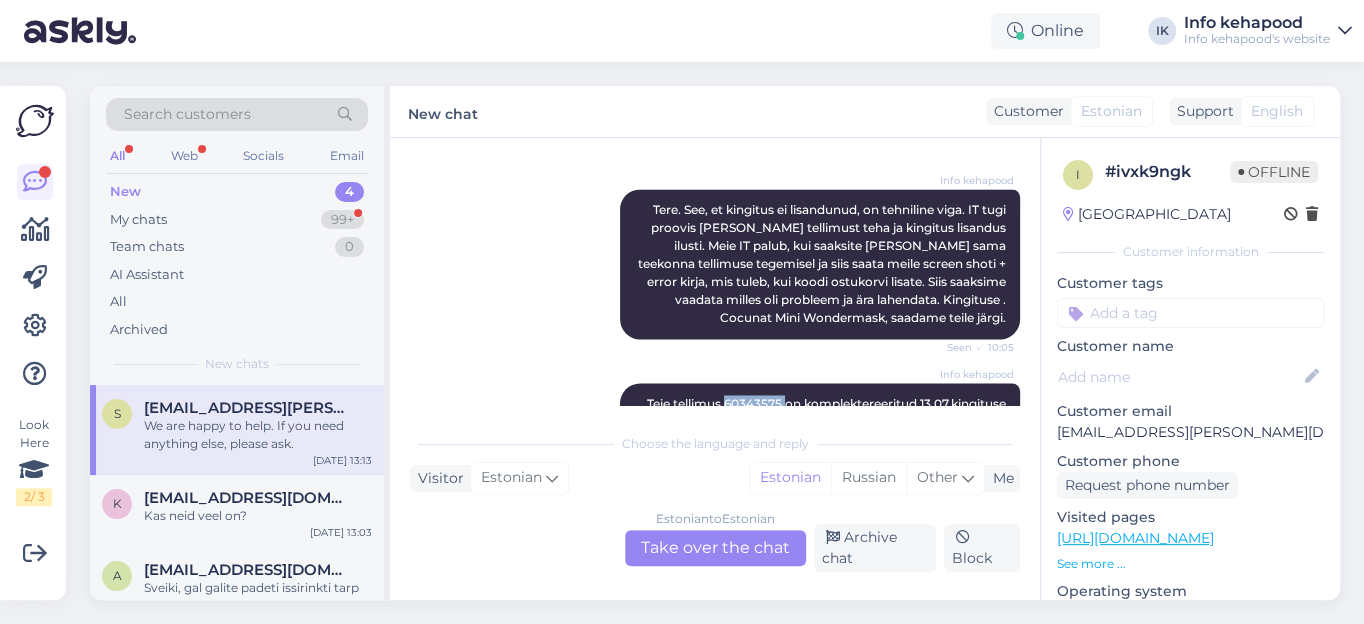 copy on "60343575" 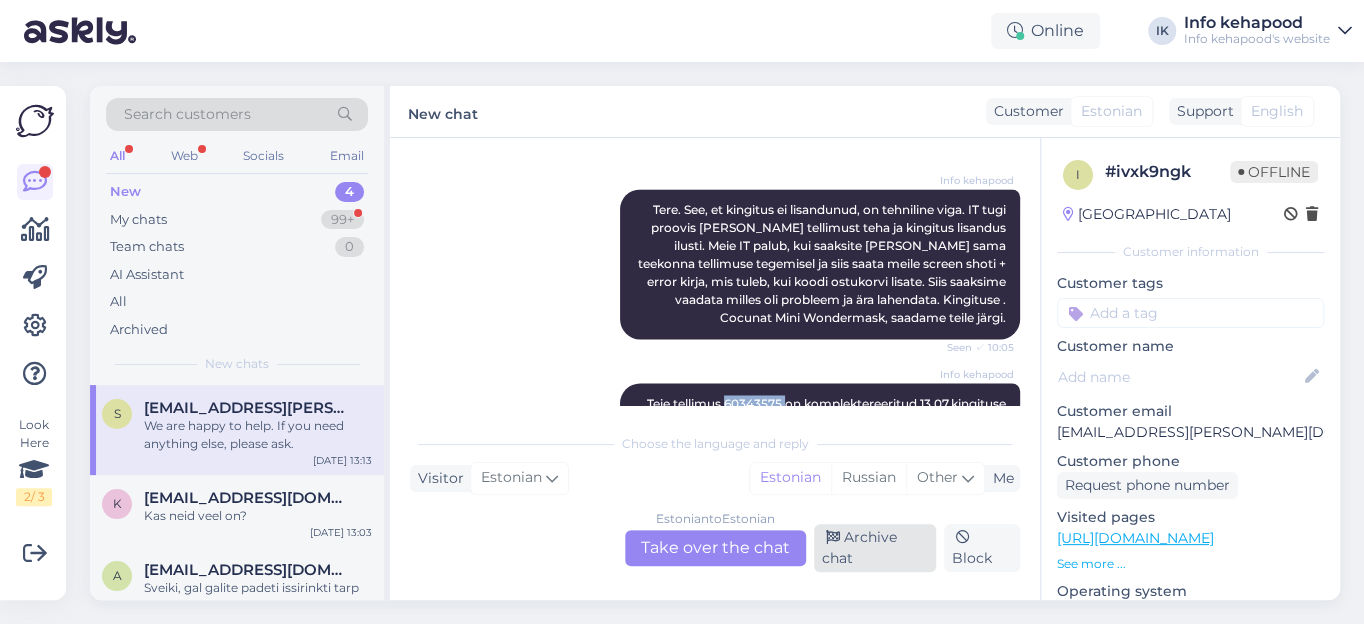 click on "Archive chat" at bounding box center (875, 548) 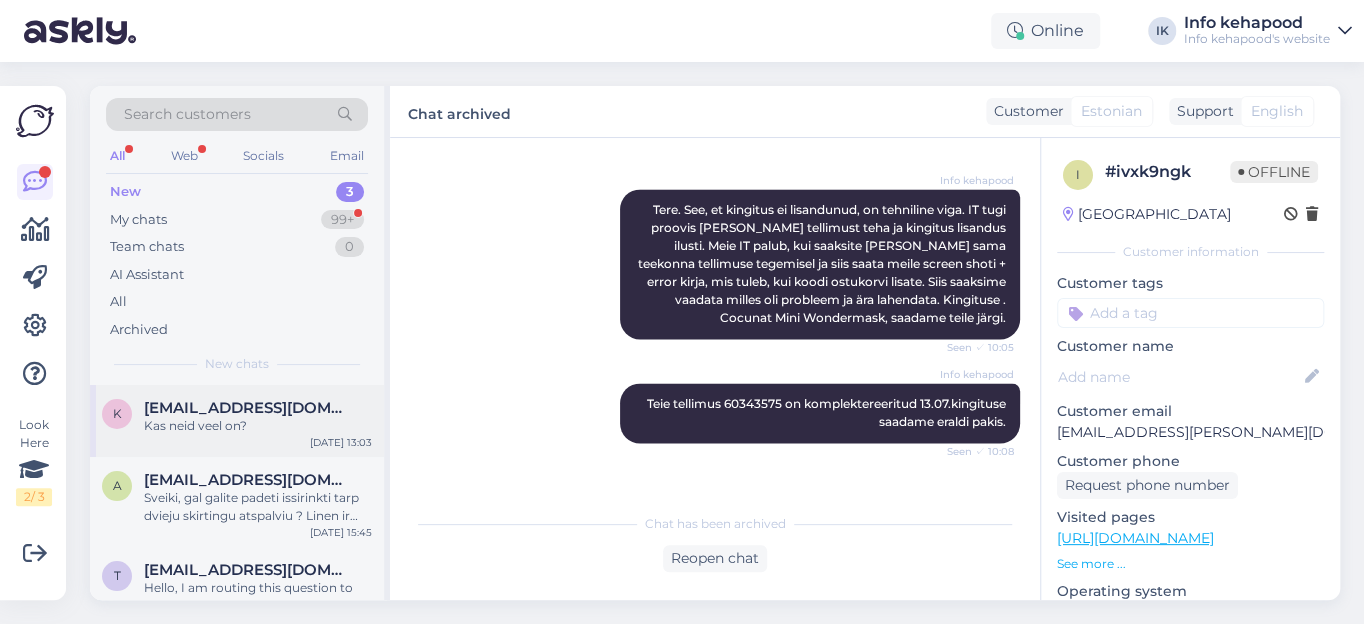 click on "Kas neid veel on?" at bounding box center [258, 426] 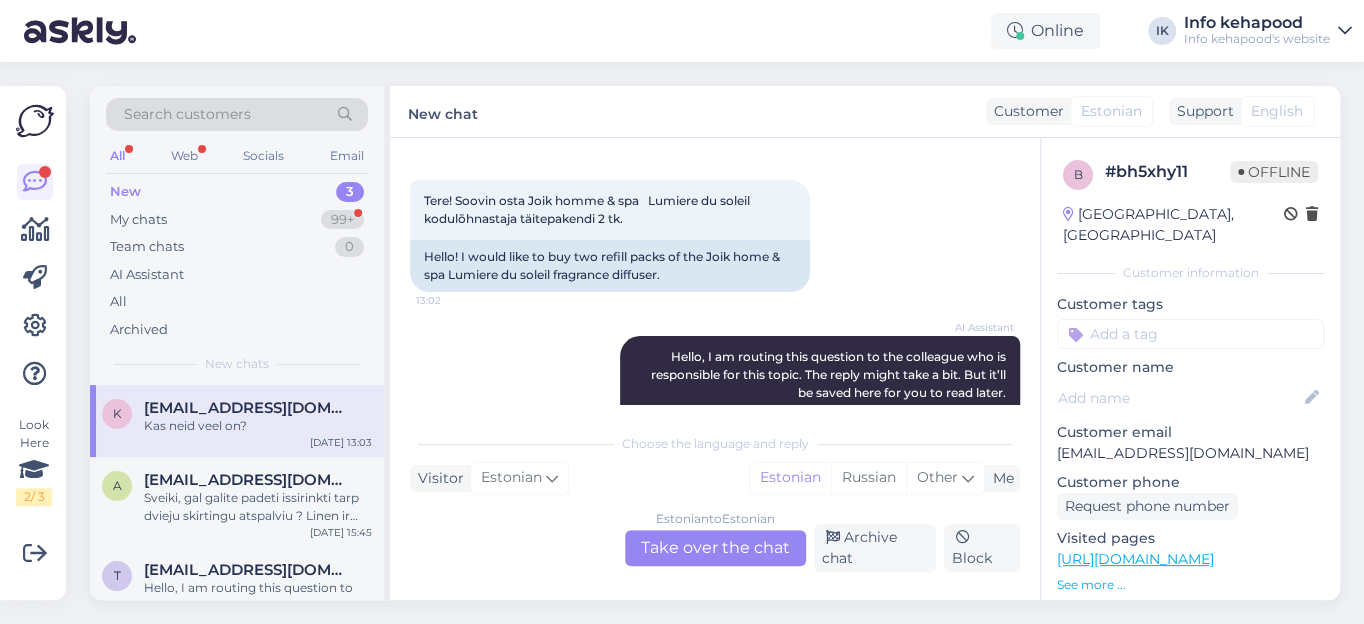 scroll, scrollTop: 0, scrollLeft: 0, axis: both 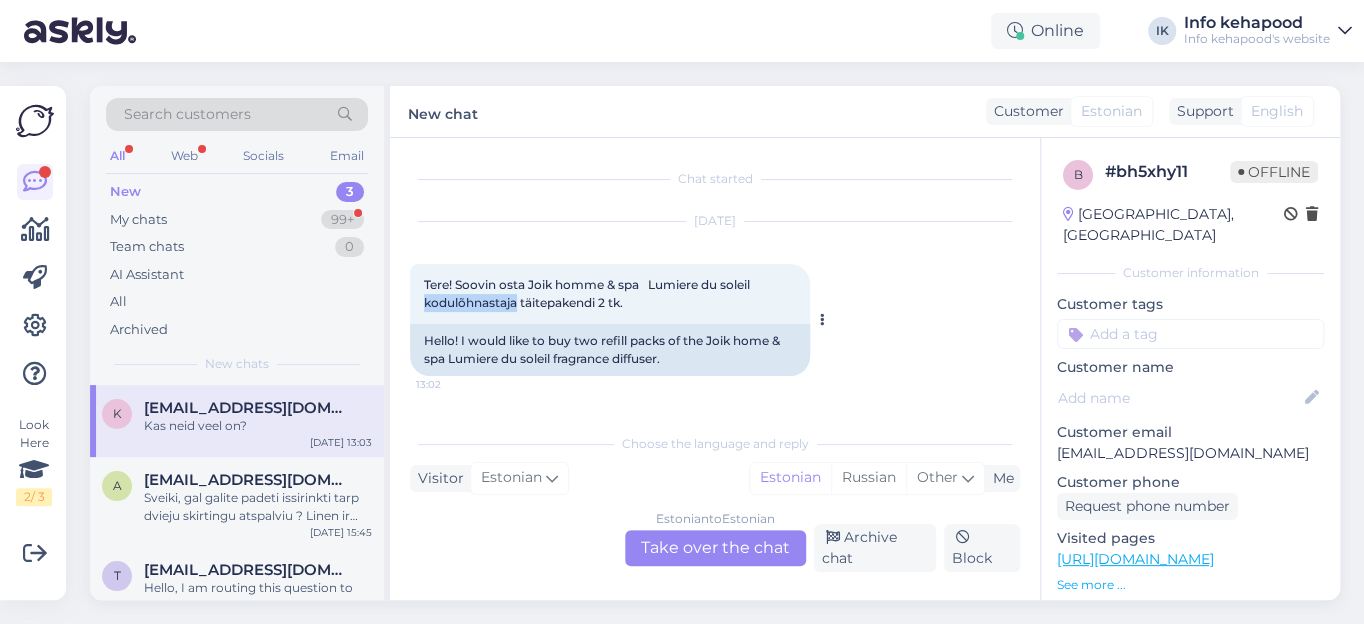 drag, startPoint x: 423, startPoint y: 301, endPoint x: 518, endPoint y: 307, distance: 95.189285 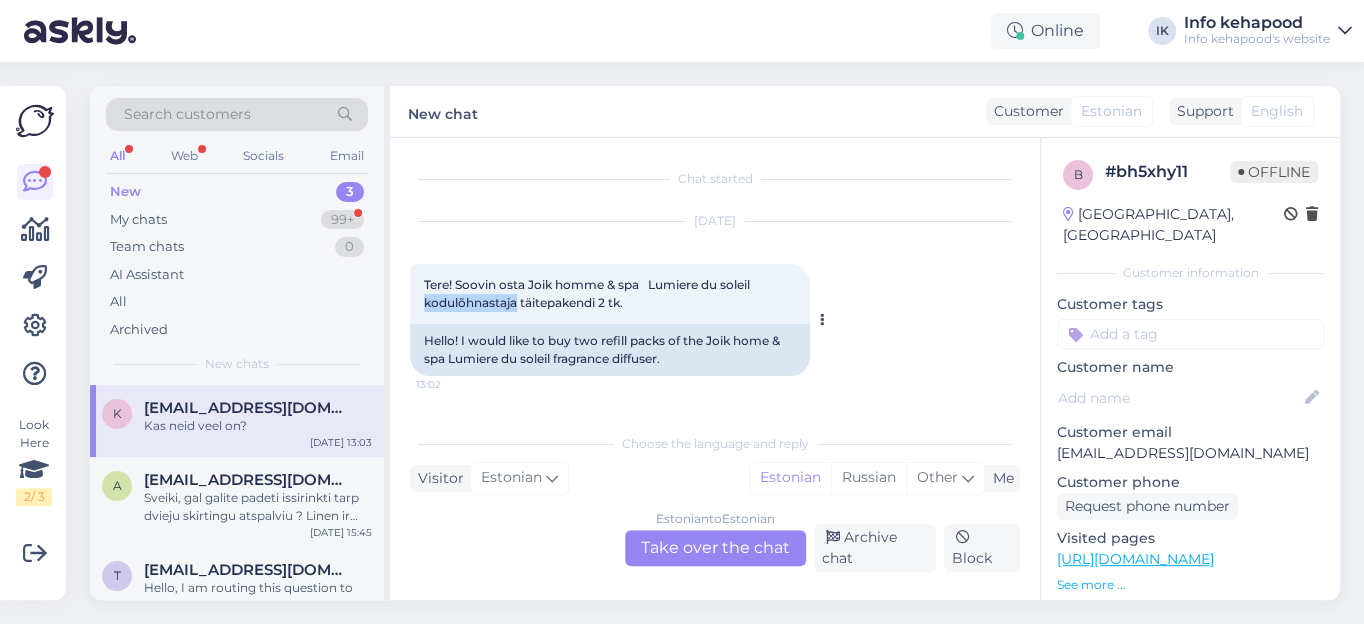 click on "Tere! Soovin osta Joik homme & spa   Lumiere du soleil   kodulõhnastaja täitepakendi 2 tk." at bounding box center [591, 293] 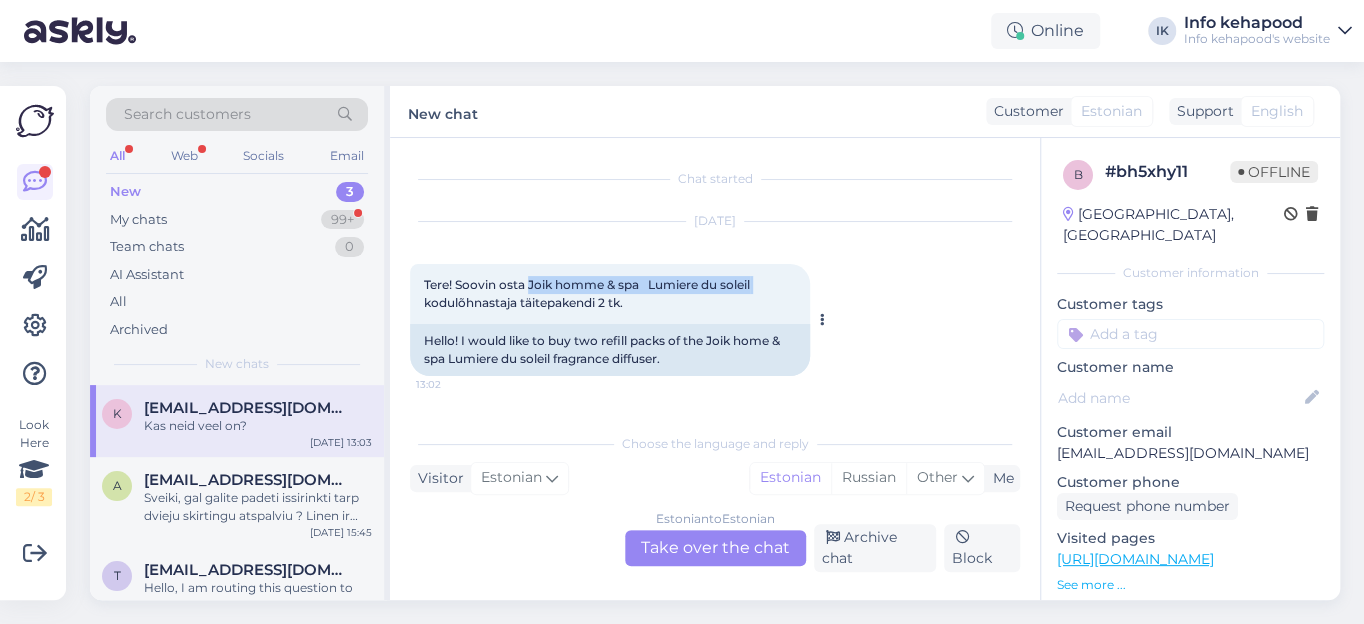 drag, startPoint x: 529, startPoint y: 283, endPoint x: 757, endPoint y: 270, distance: 228.37032 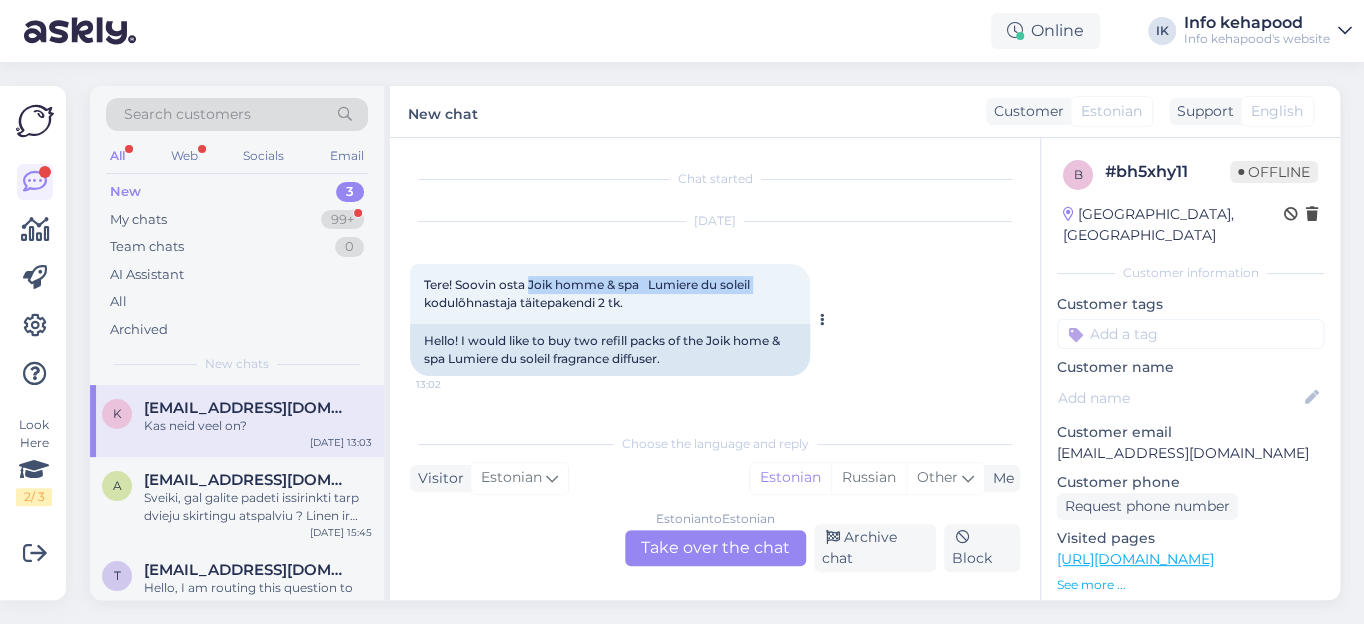 click on "Tere! Soovin osta Joik homme & spa   Lumiere du soleil   kodulõhnastaja täitepakendi 2 tk. 13:02" at bounding box center (610, 294) 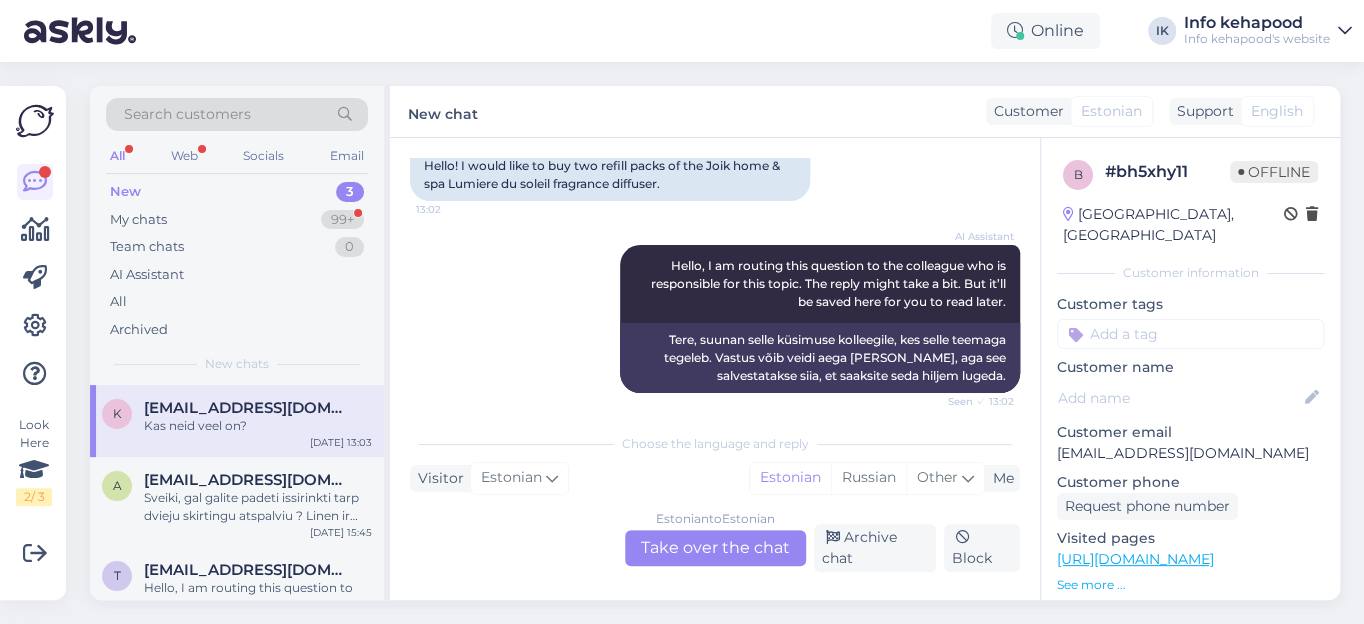 scroll, scrollTop: 303, scrollLeft: 0, axis: vertical 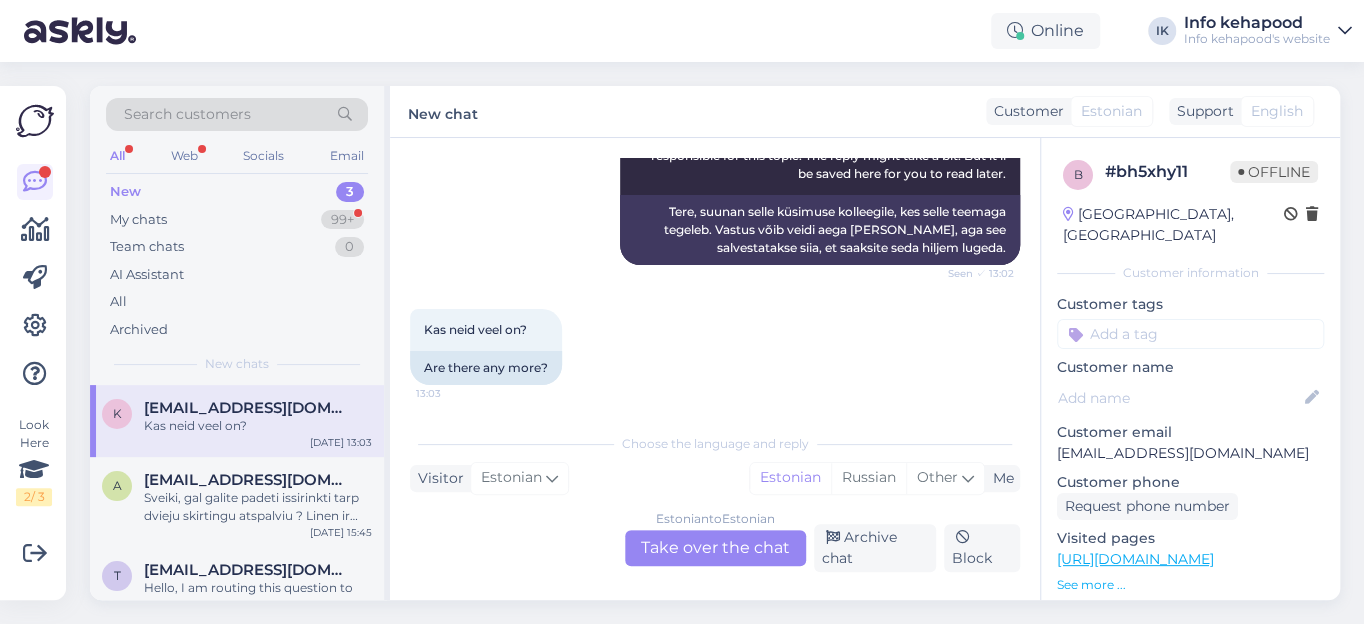 click on "Estonian  to  Estonian Take over the chat" at bounding box center [715, 548] 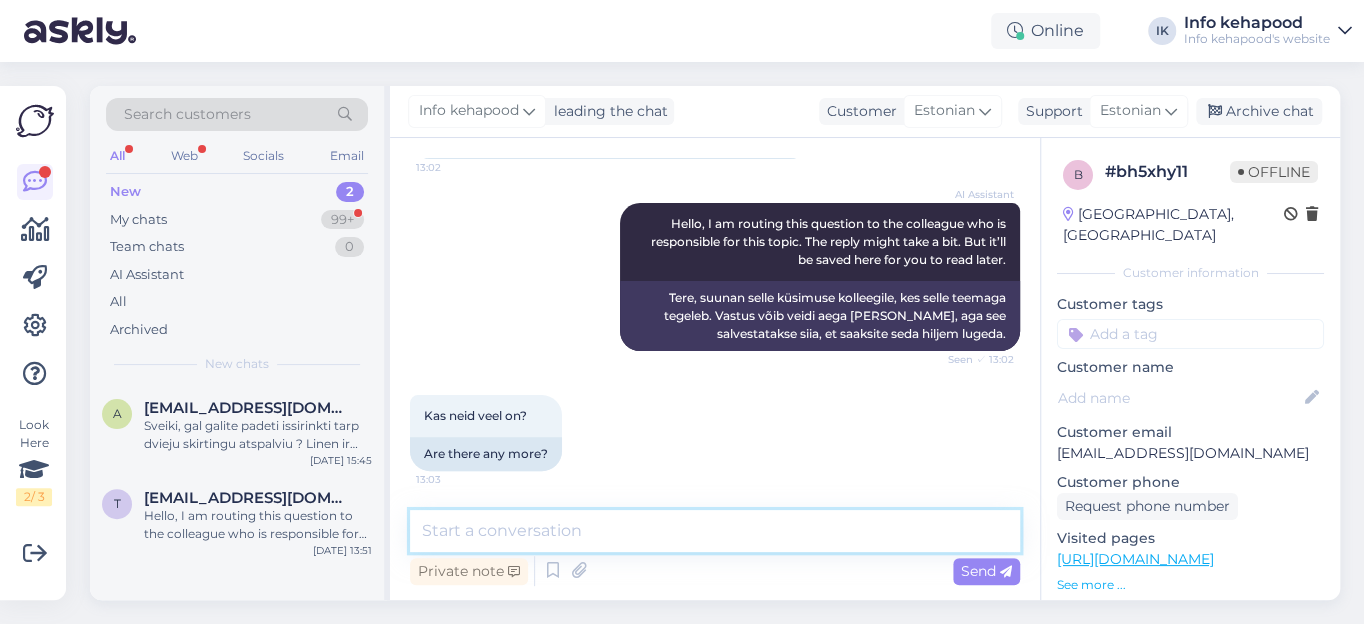 click at bounding box center [715, 531] 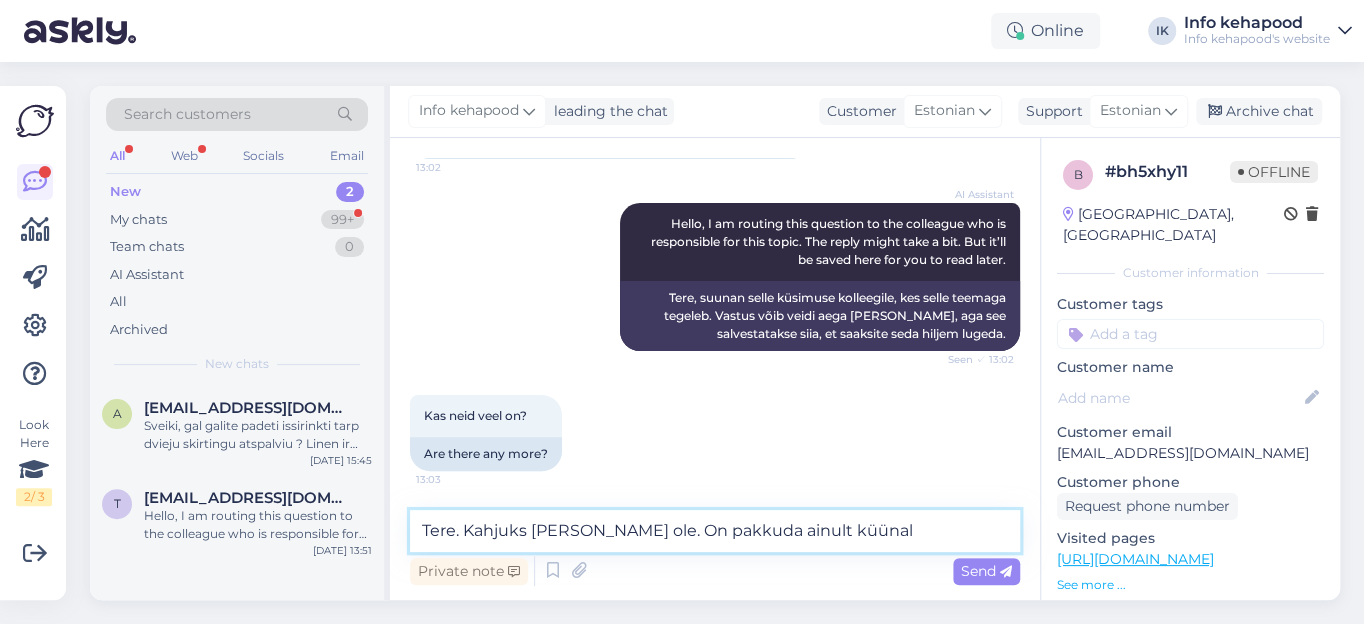 paste on "[URL][DOMAIN_NAME]" 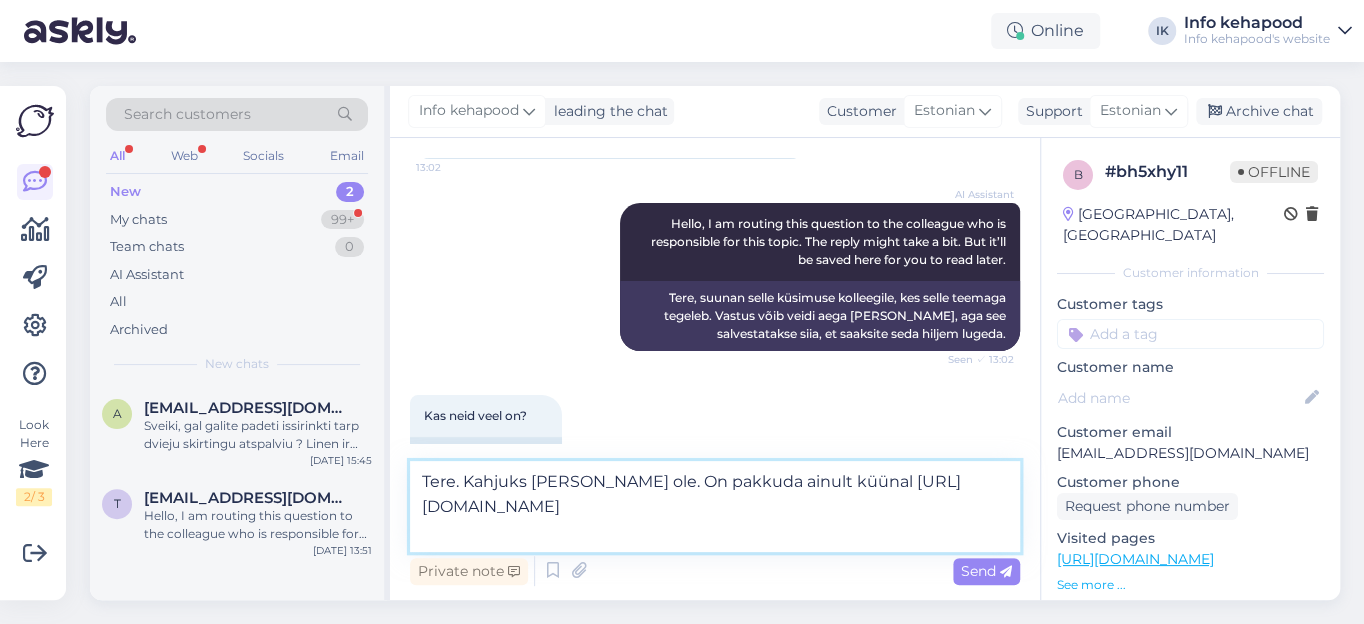 scroll, scrollTop: 266, scrollLeft: 0, axis: vertical 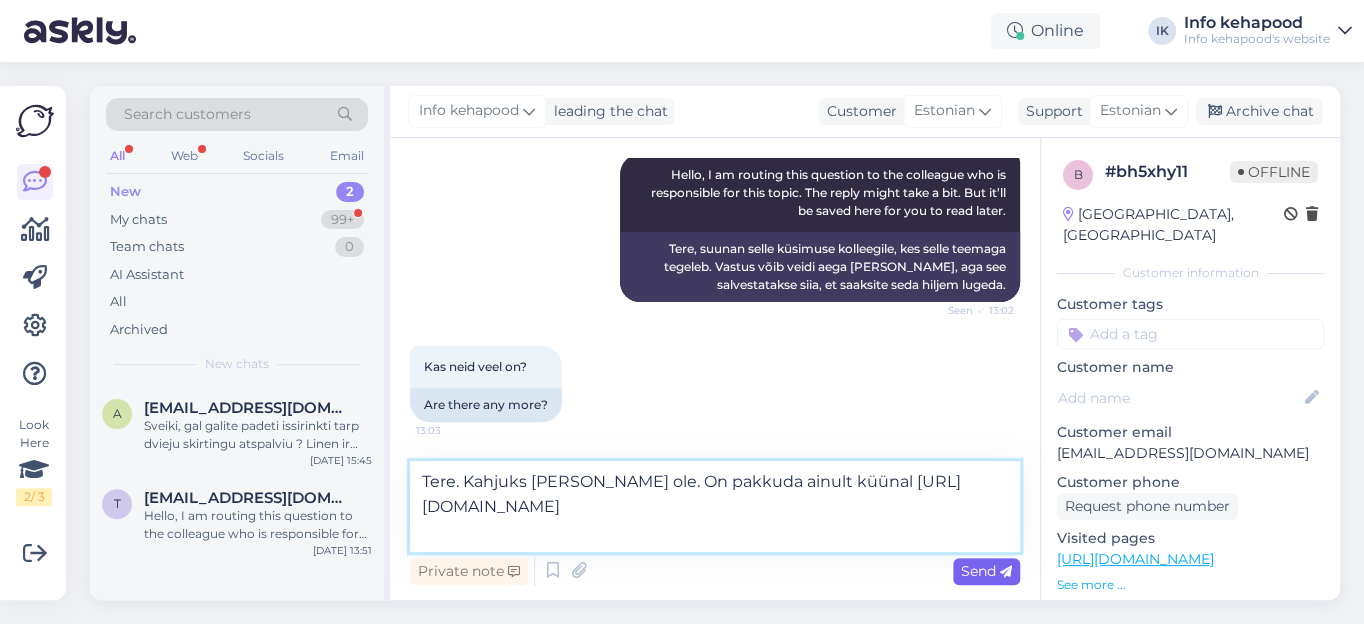 type on "Tere. Kahjuks [PERSON_NAME] ole. On pakkuda ainult küünal [URL][DOMAIN_NAME]" 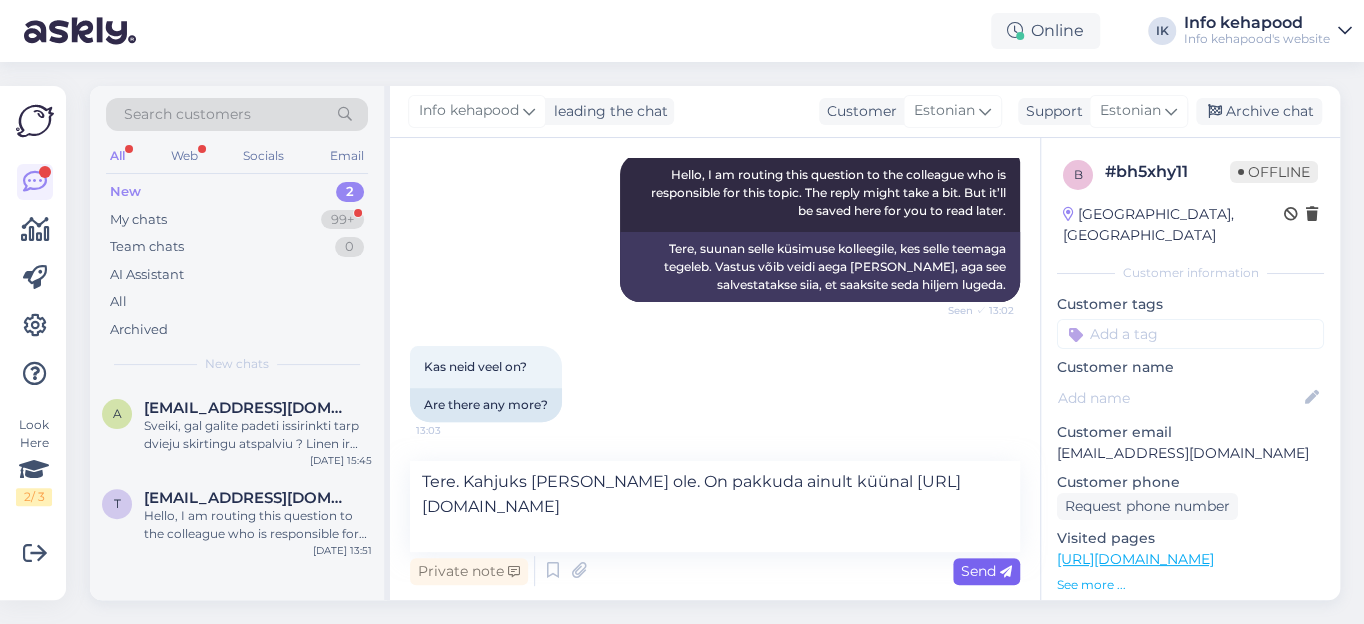 click on "Send" at bounding box center (986, 571) 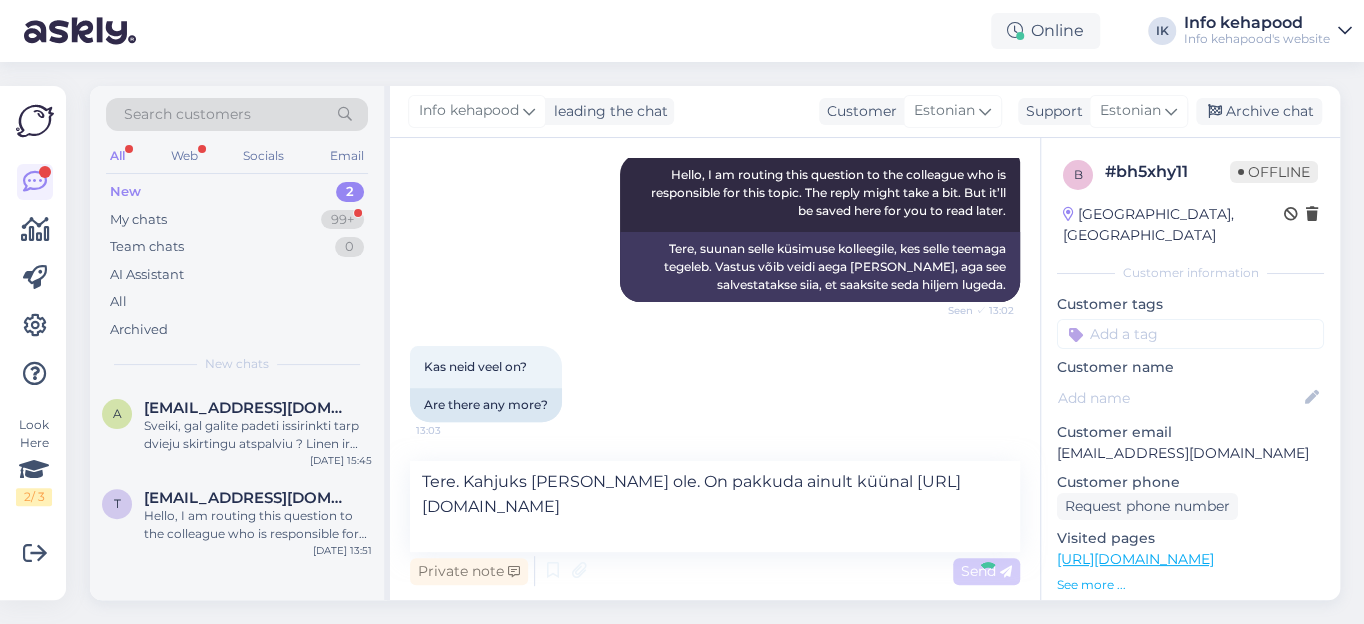 type 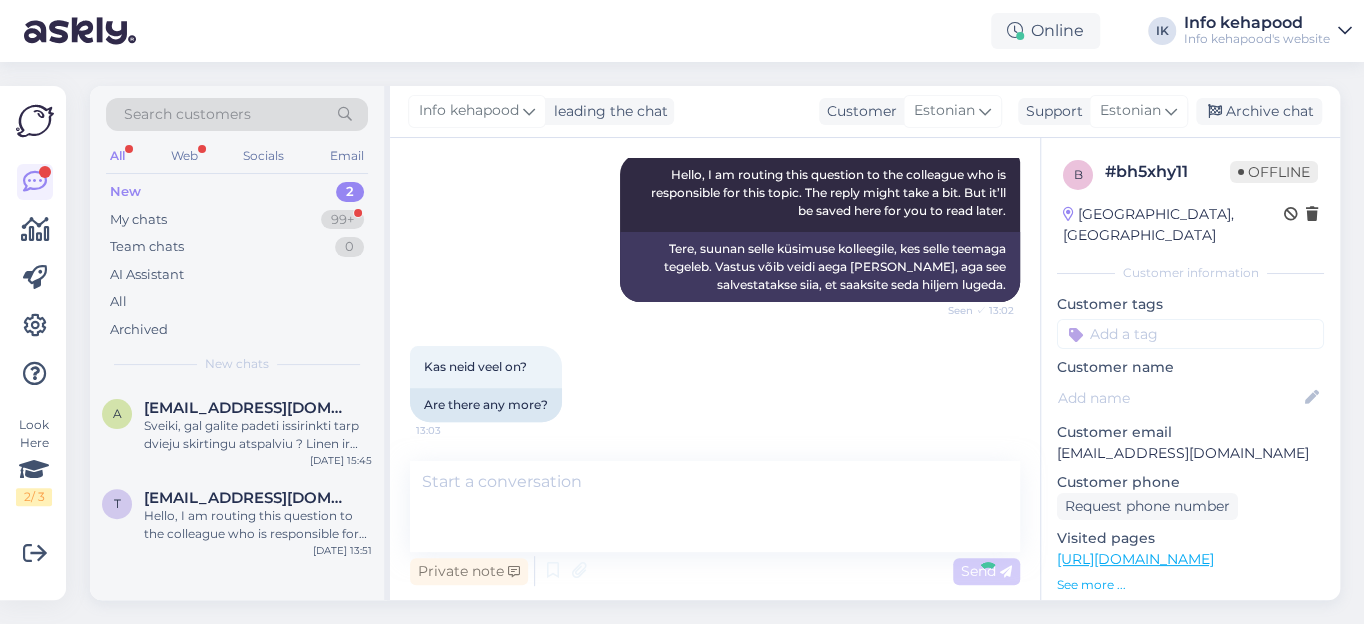 scroll, scrollTop: 381, scrollLeft: 0, axis: vertical 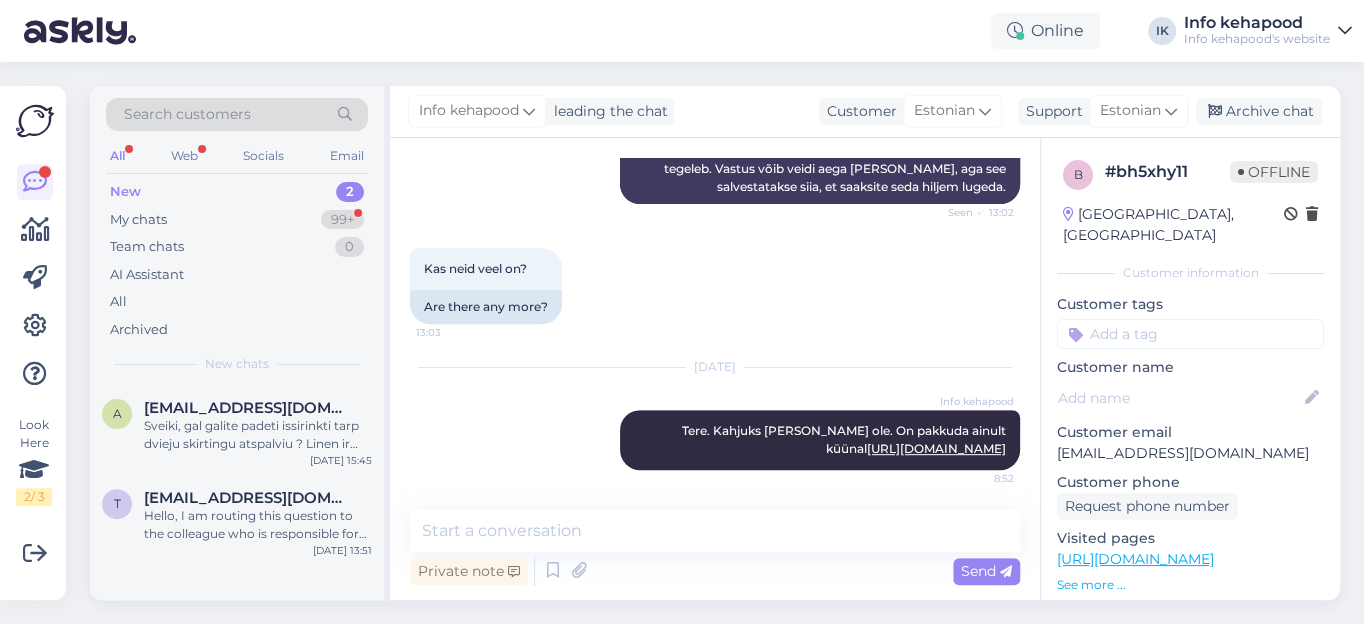 click on "[DATE] Info kehapood Tere. Kahjuks [PERSON_NAME] ole. On pakkuda ainult küünal  [URL][DOMAIN_NAME] 8:52" at bounding box center (715, 419) 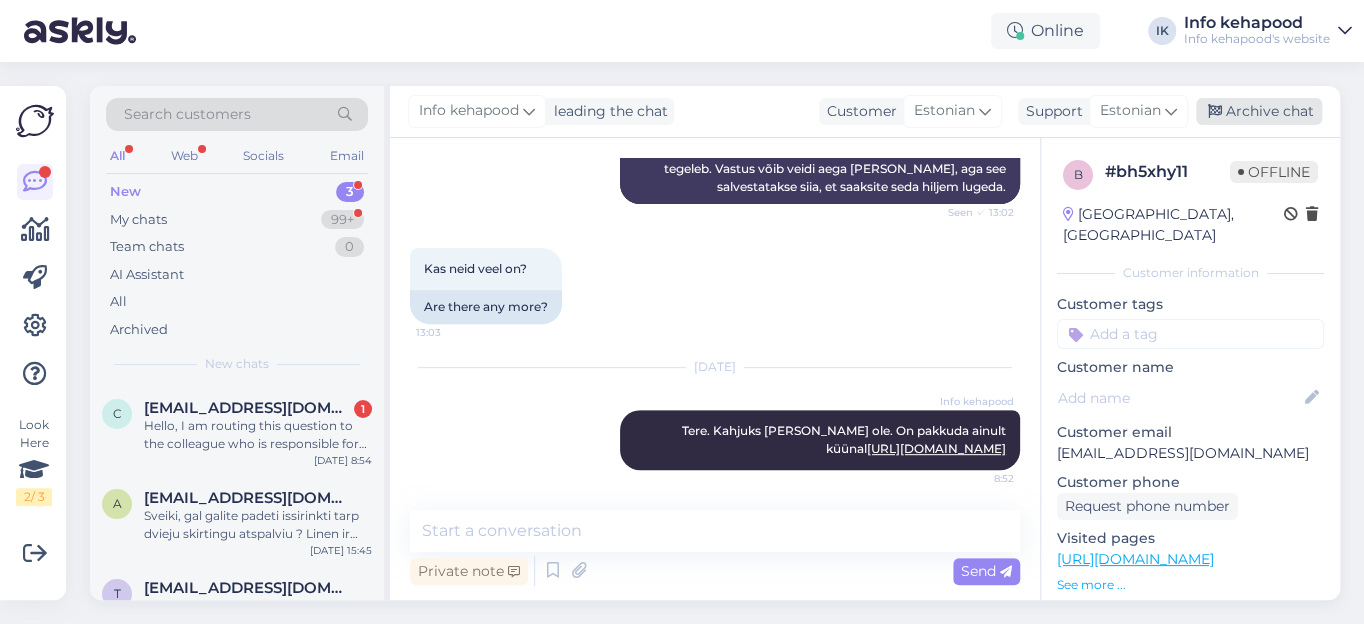 click on "Archive chat" at bounding box center [1259, 111] 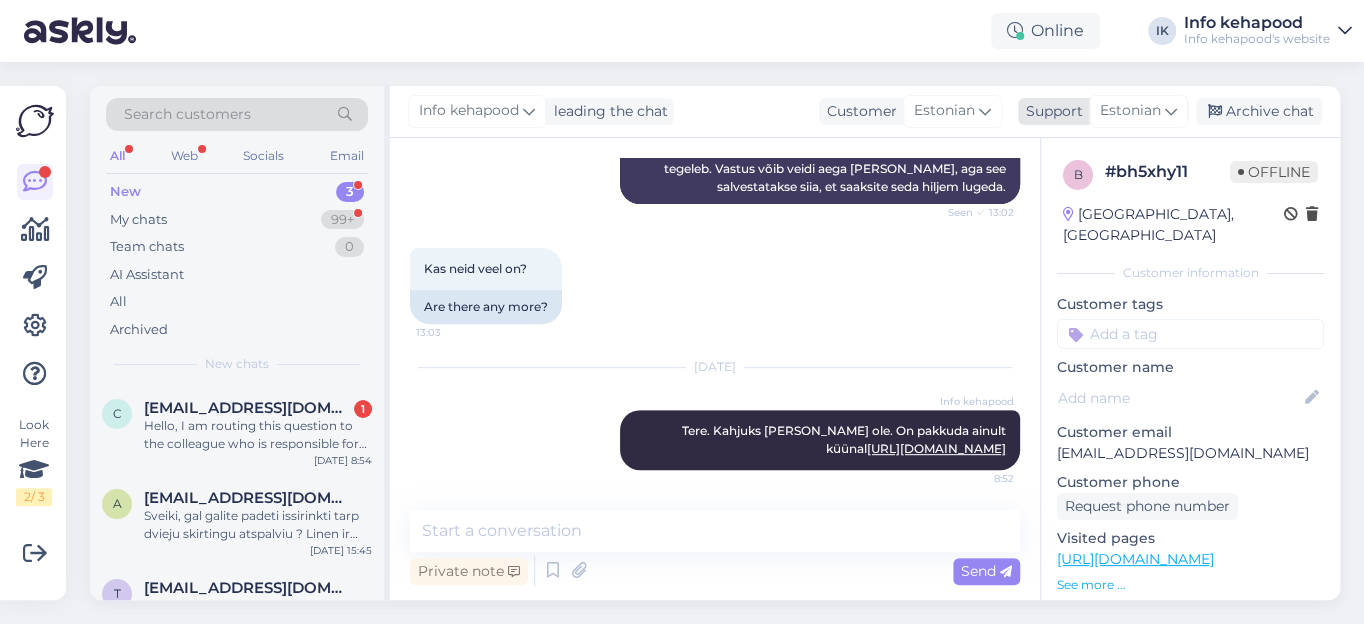scroll, scrollTop: 388, scrollLeft: 0, axis: vertical 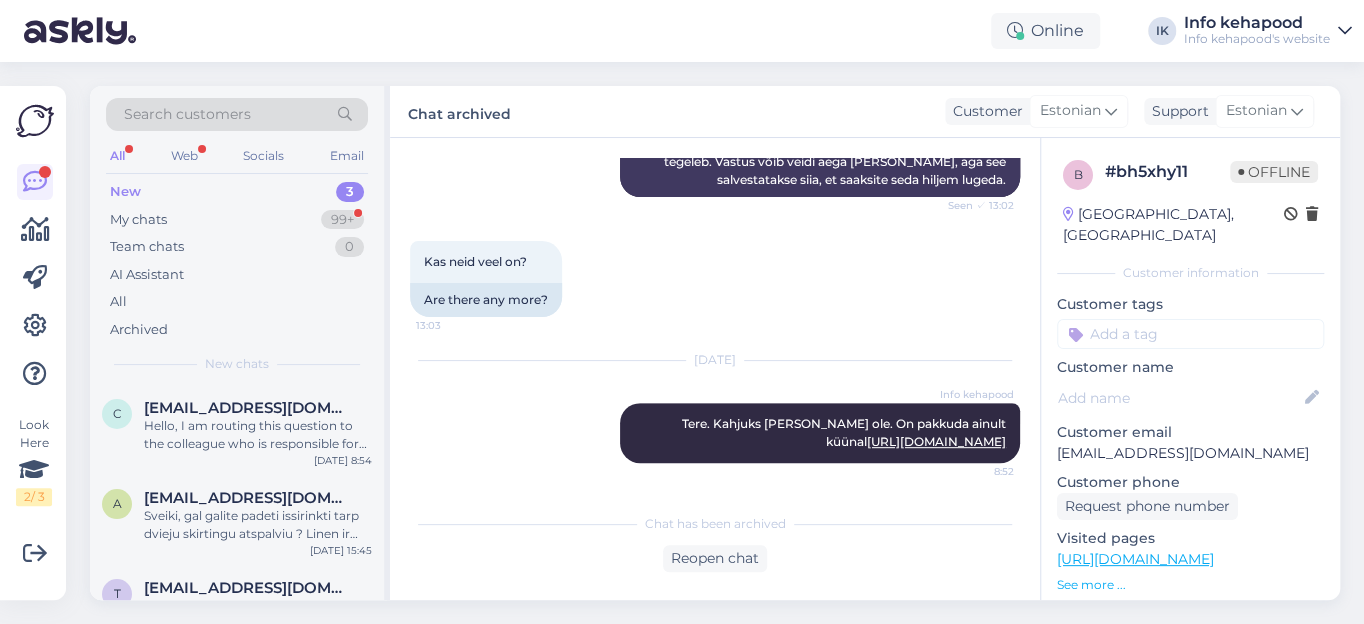 click on "New" at bounding box center (125, 192) 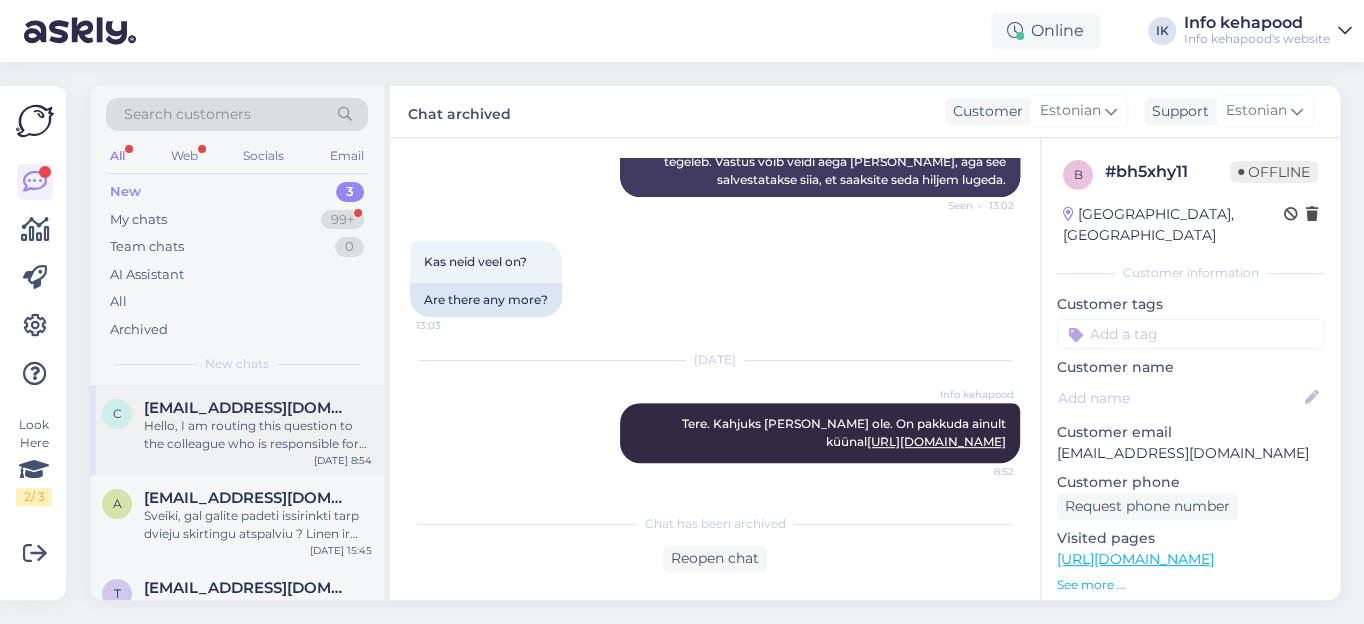 drag, startPoint x: 258, startPoint y: 424, endPoint x: 274, endPoint y: 420, distance: 16.492422 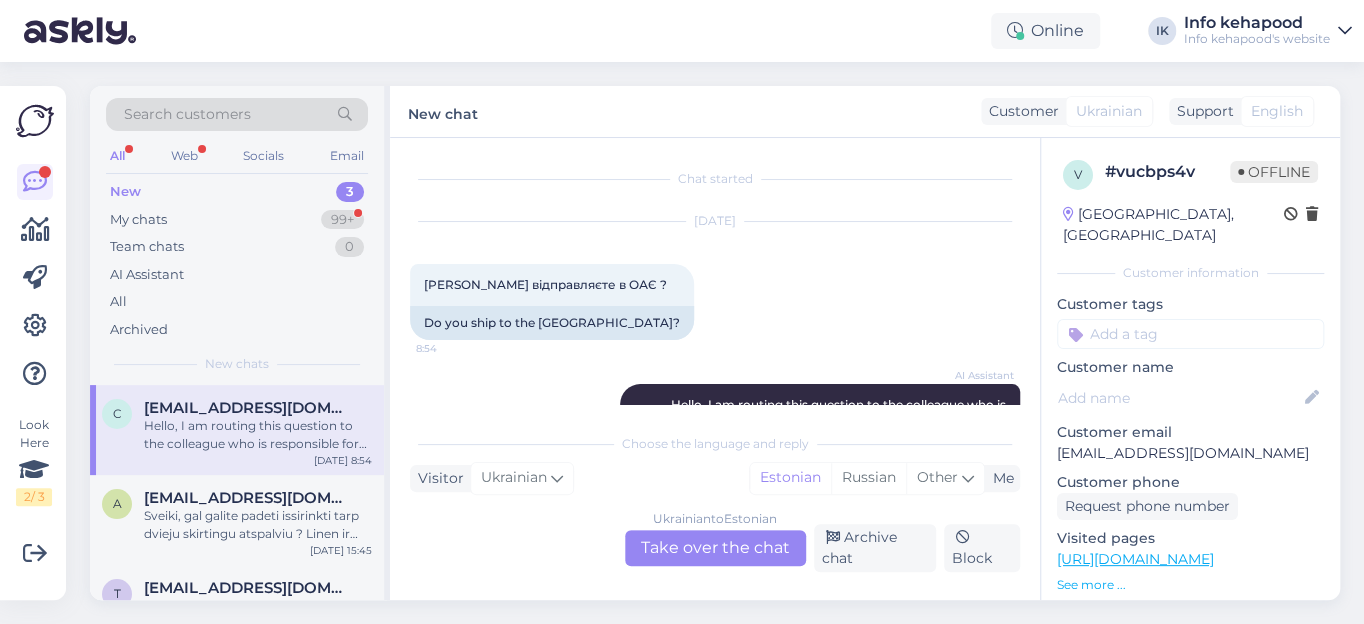 scroll, scrollTop: 148, scrollLeft: 0, axis: vertical 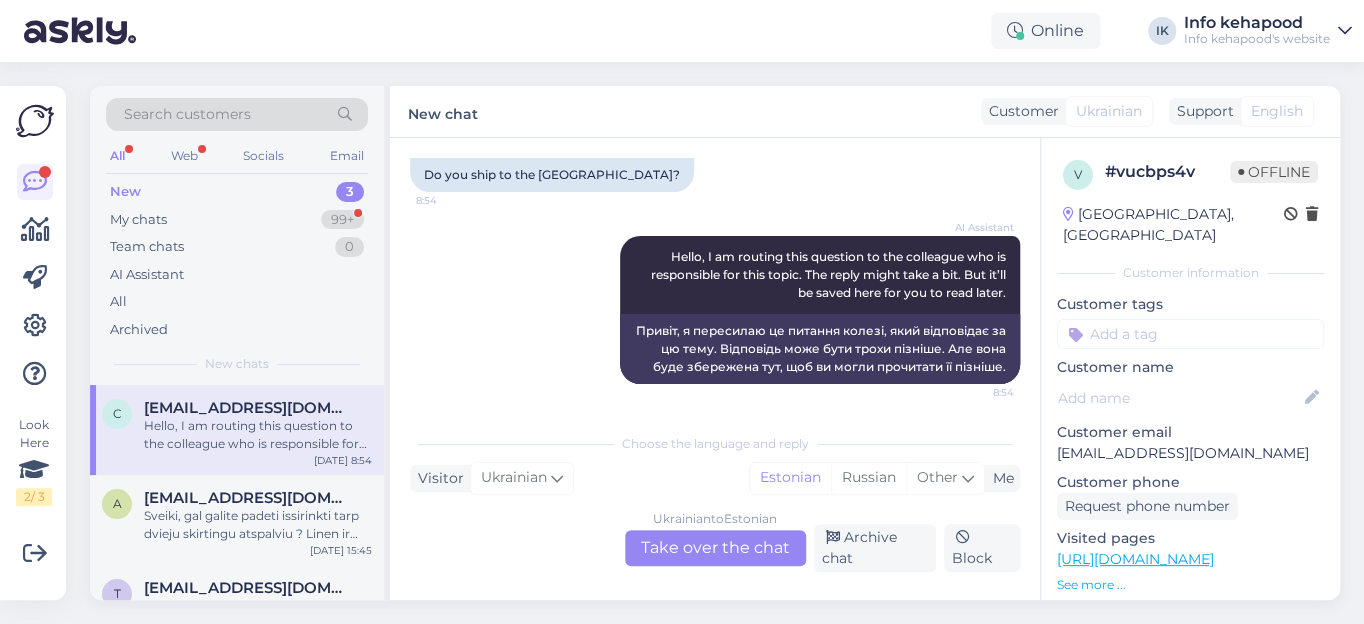 click on "Ukrainian  to  Estonian Take over the chat" at bounding box center [715, 548] 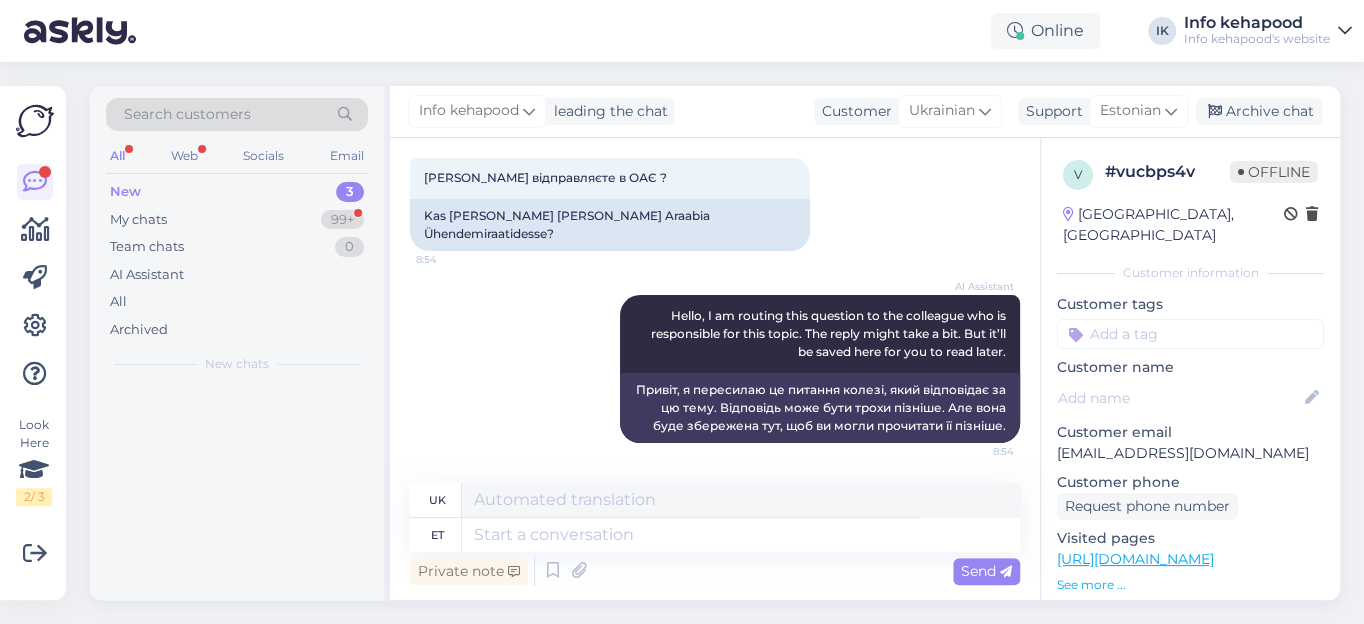 scroll, scrollTop: 88, scrollLeft: 0, axis: vertical 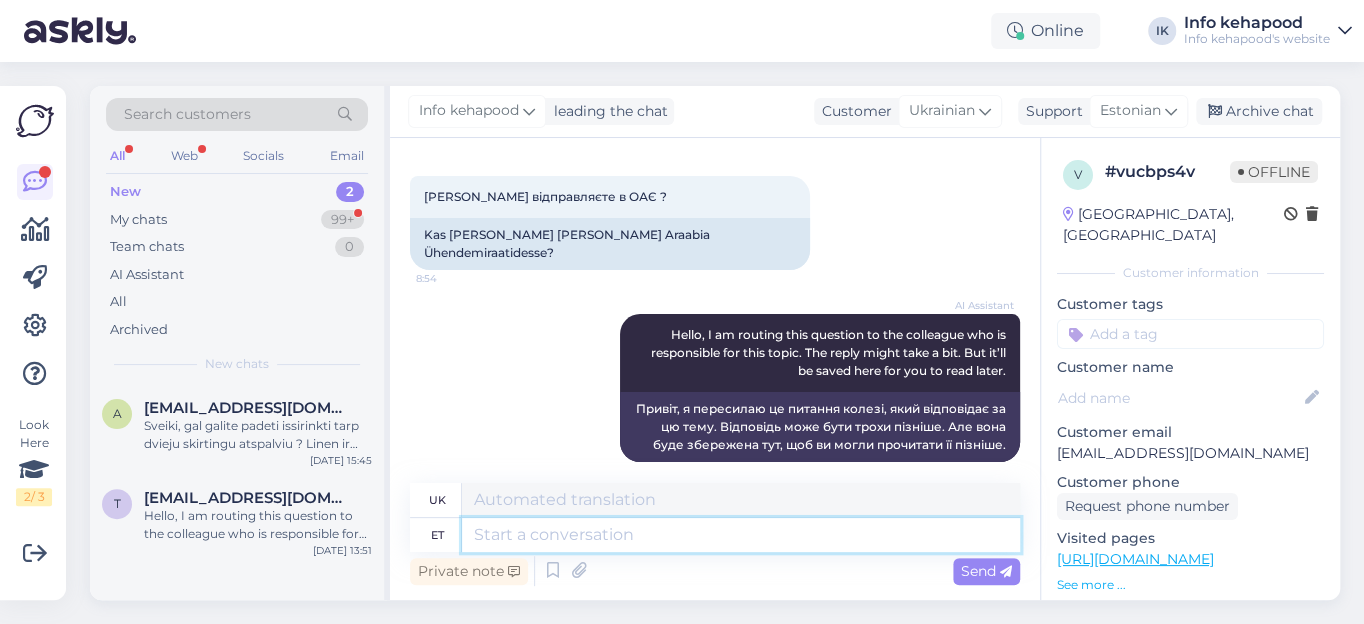 click at bounding box center (741, 535) 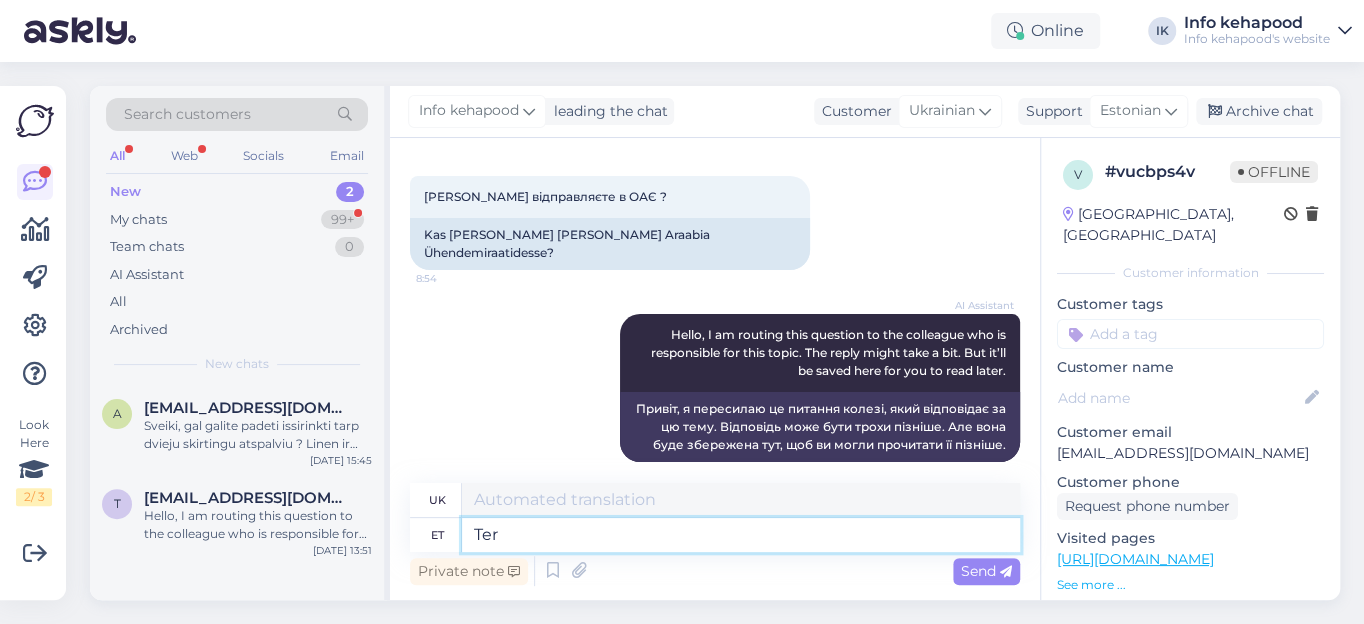 type on "Tere" 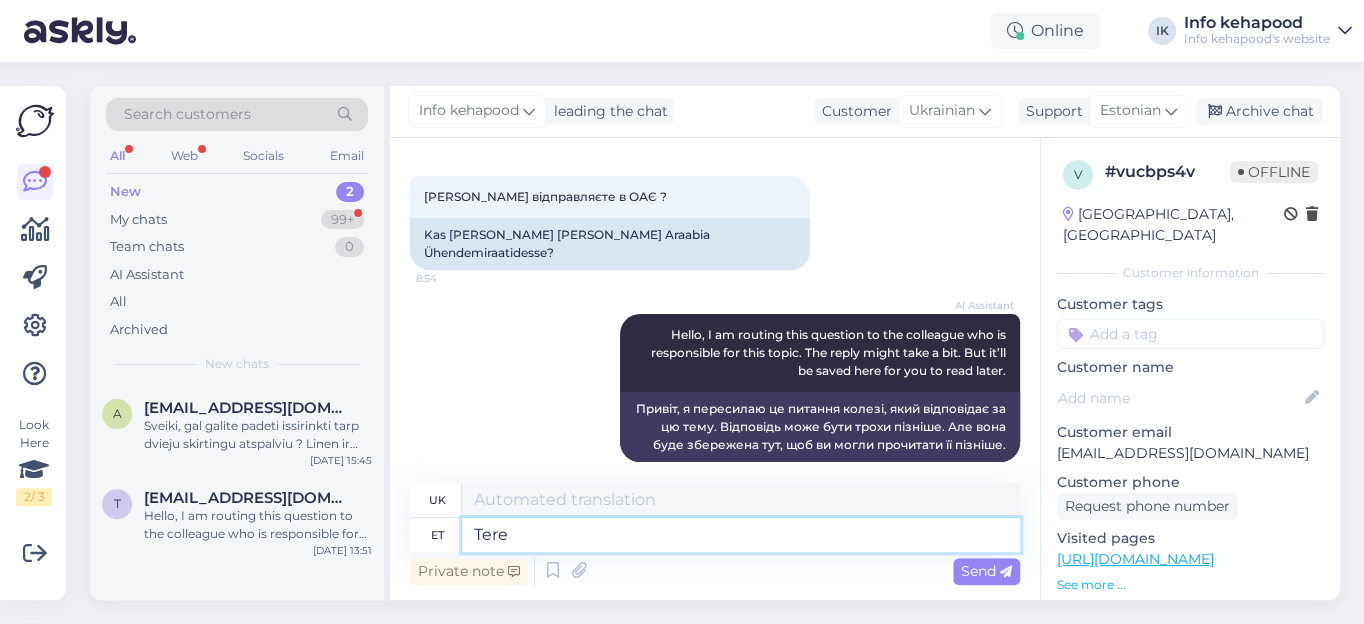 type on "Привіт" 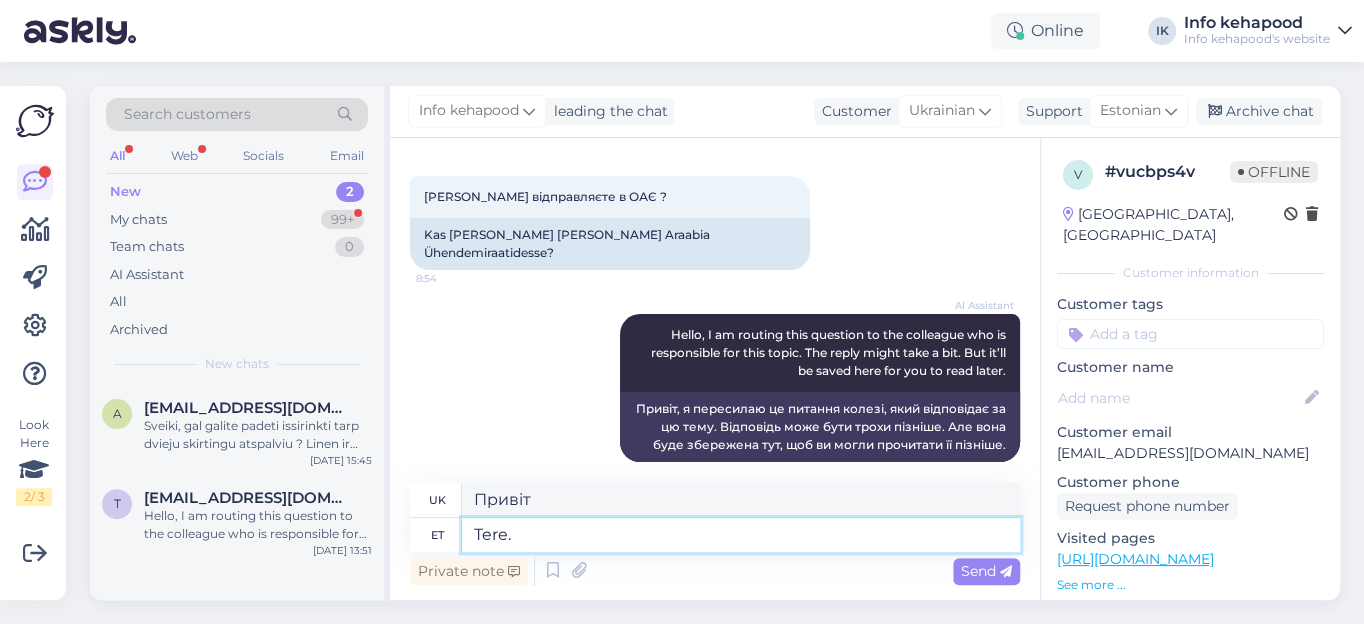 type on "Tere." 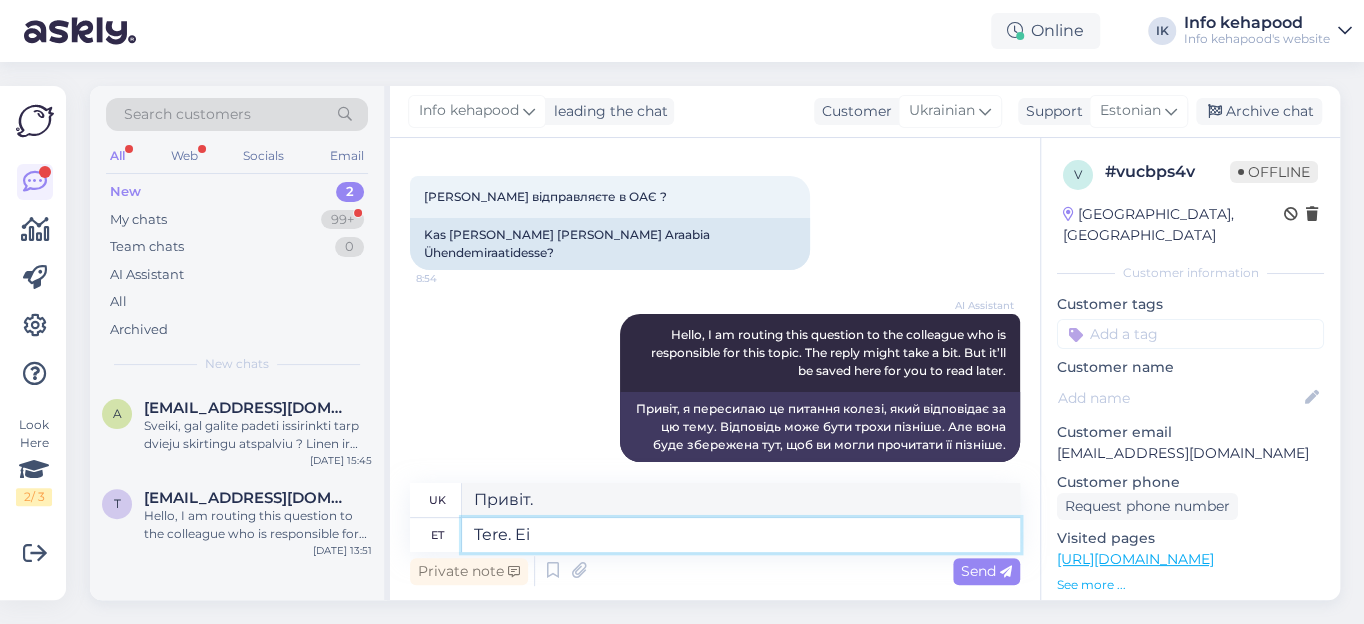 type on "Tere. Ei s" 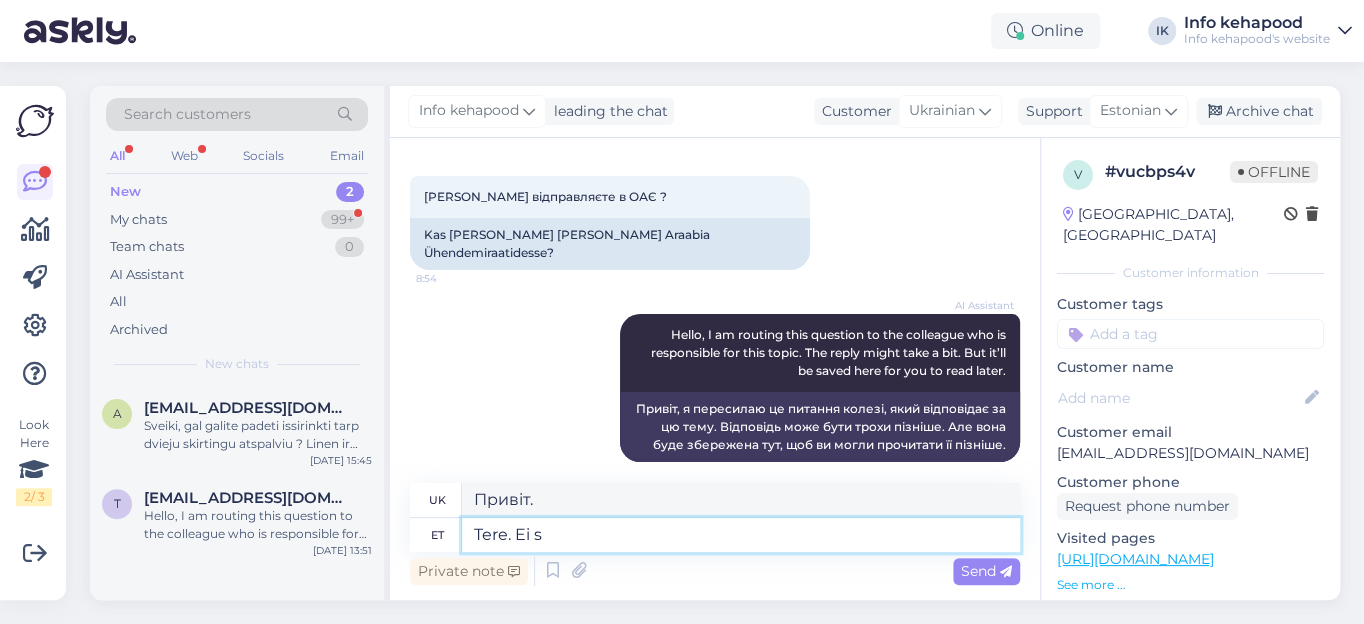 type on "Привіт. Ні." 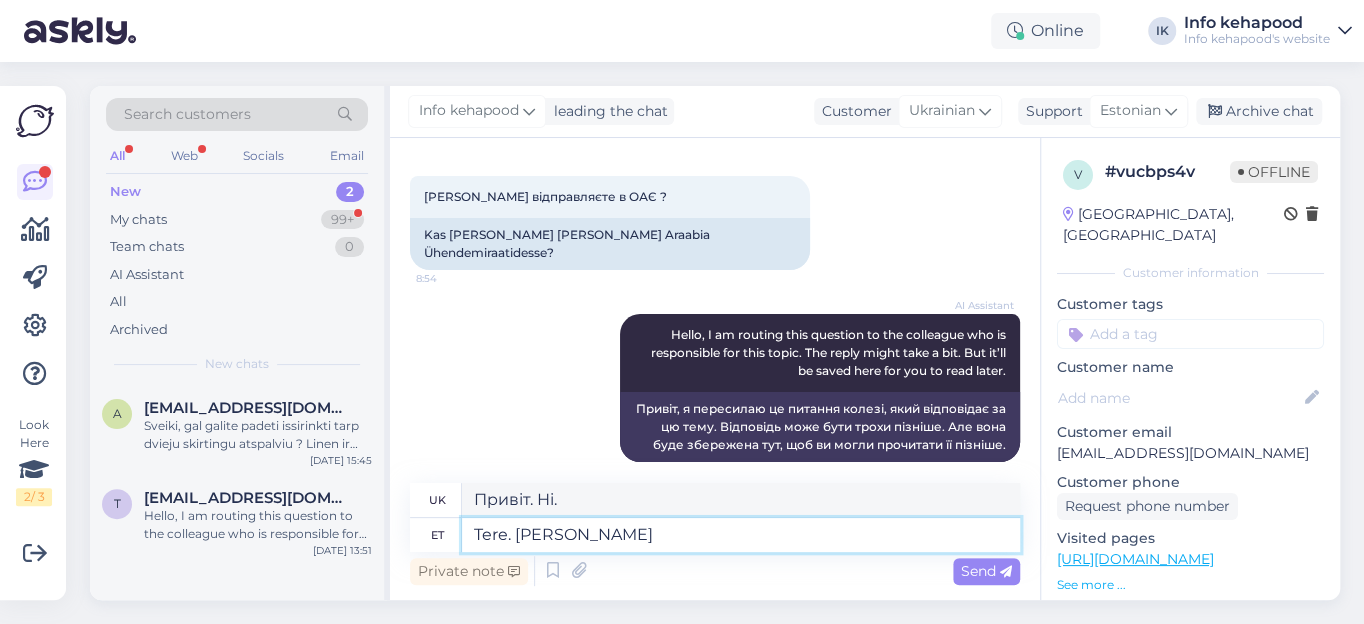 type on "Tere. [PERSON_NAME]." 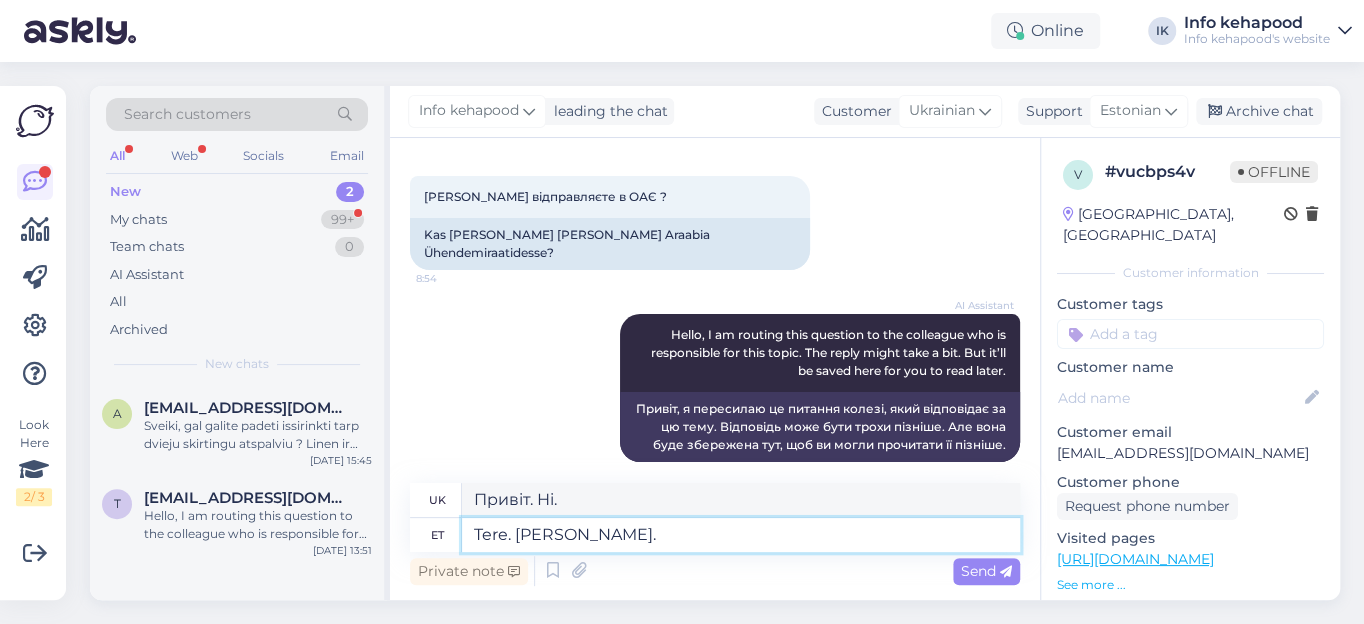 type on "Привіт. Не надсилається." 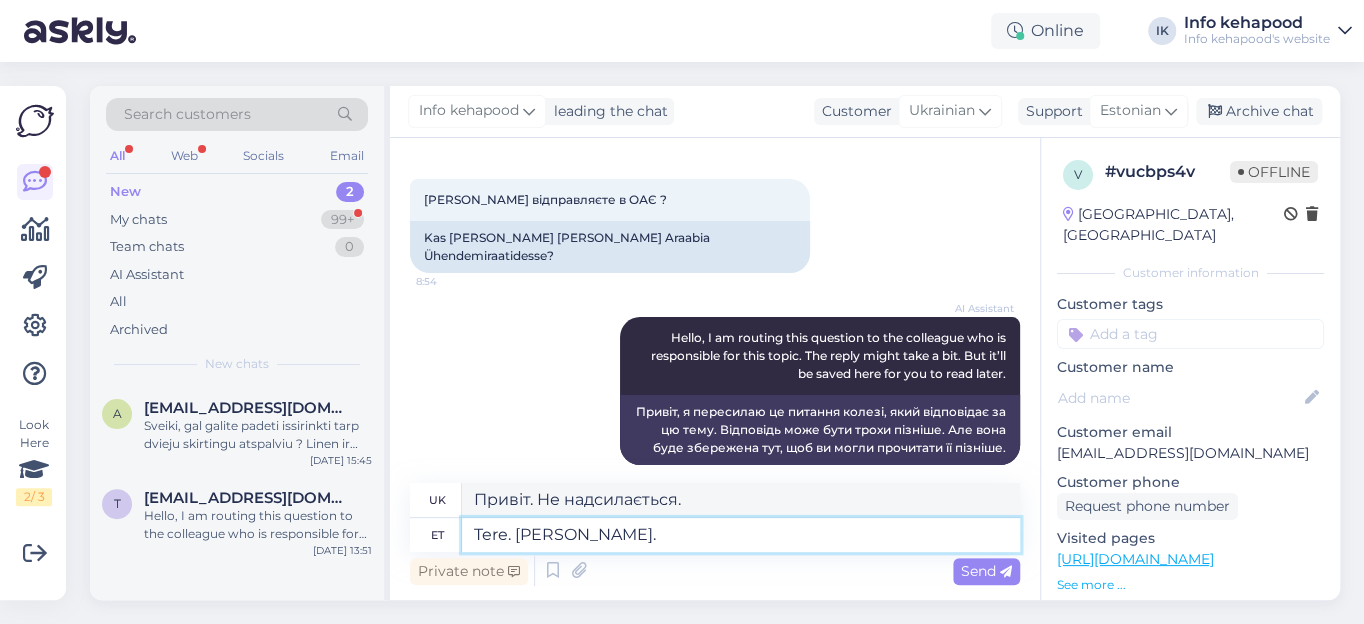 scroll, scrollTop: 88, scrollLeft: 0, axis: vertical 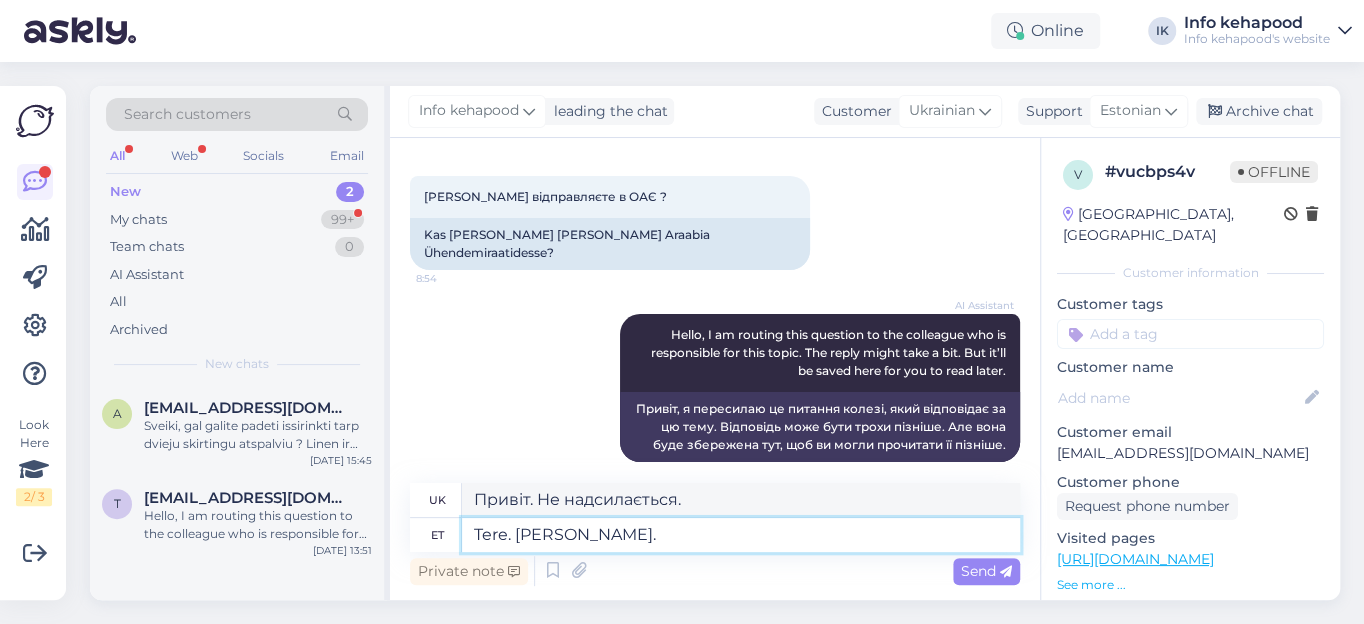 type on "Tere. [PERSON_NAME]." 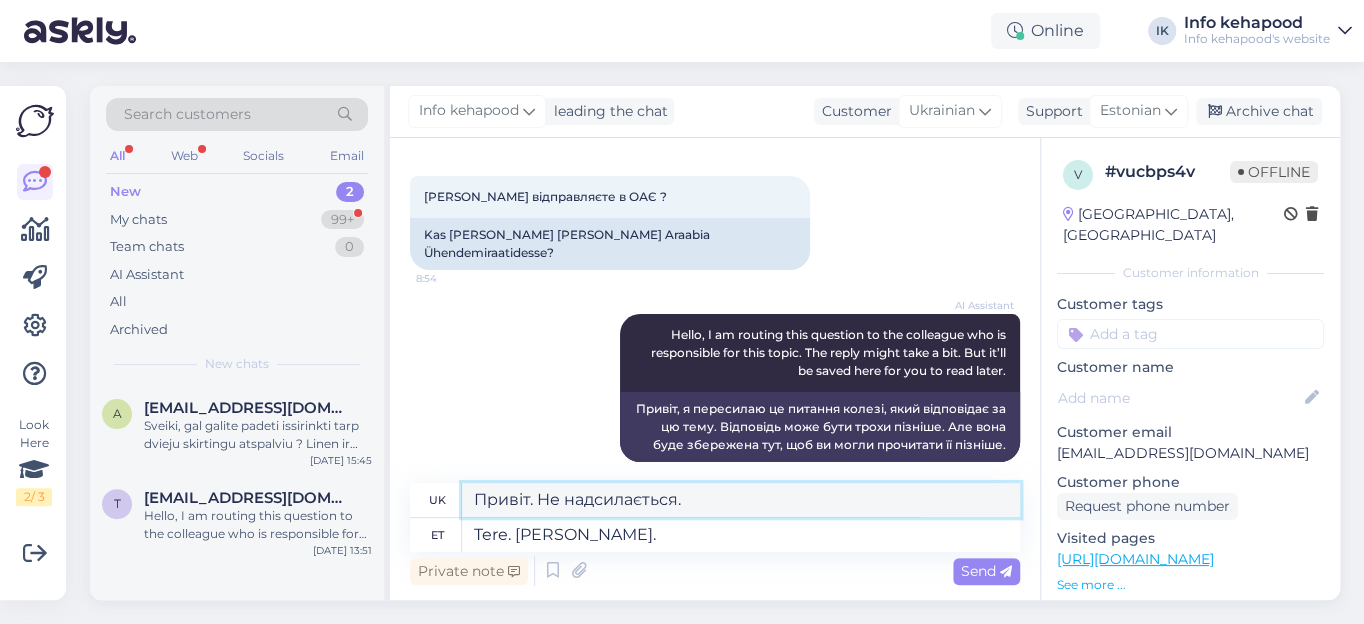 drag, startPoint x: 718, startPoint y: 502, endPoint x: 463, endPoint y: 515, distance: 255.33116 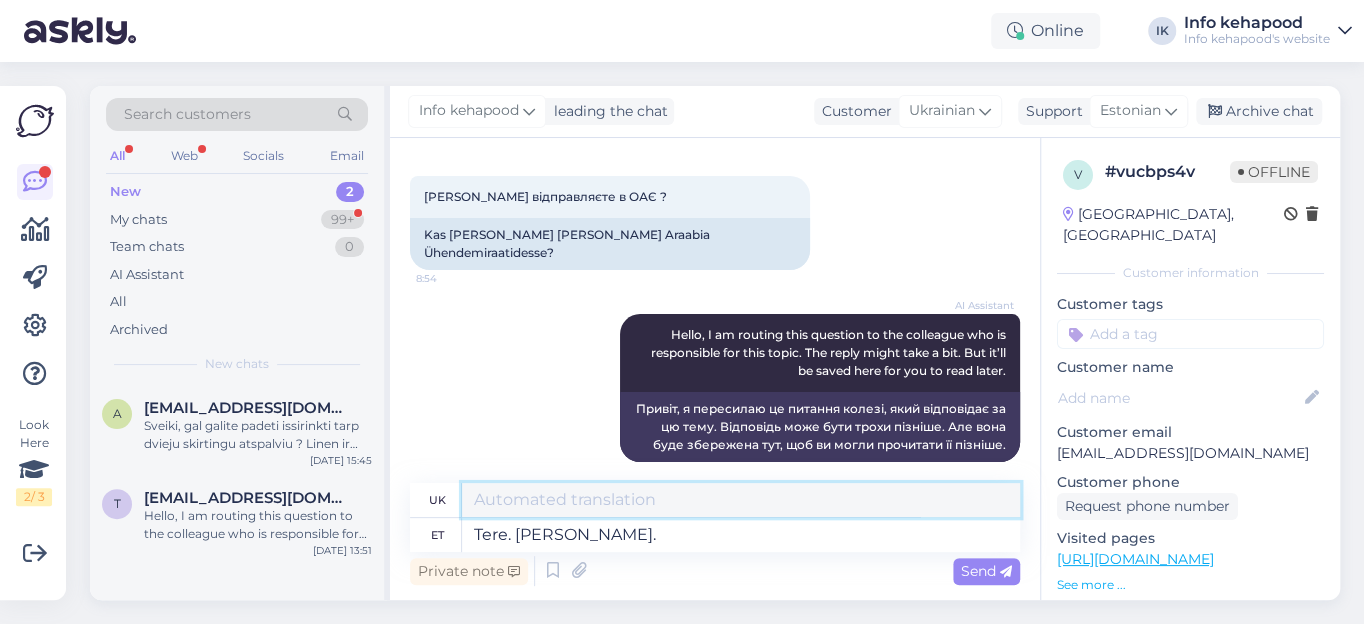 type 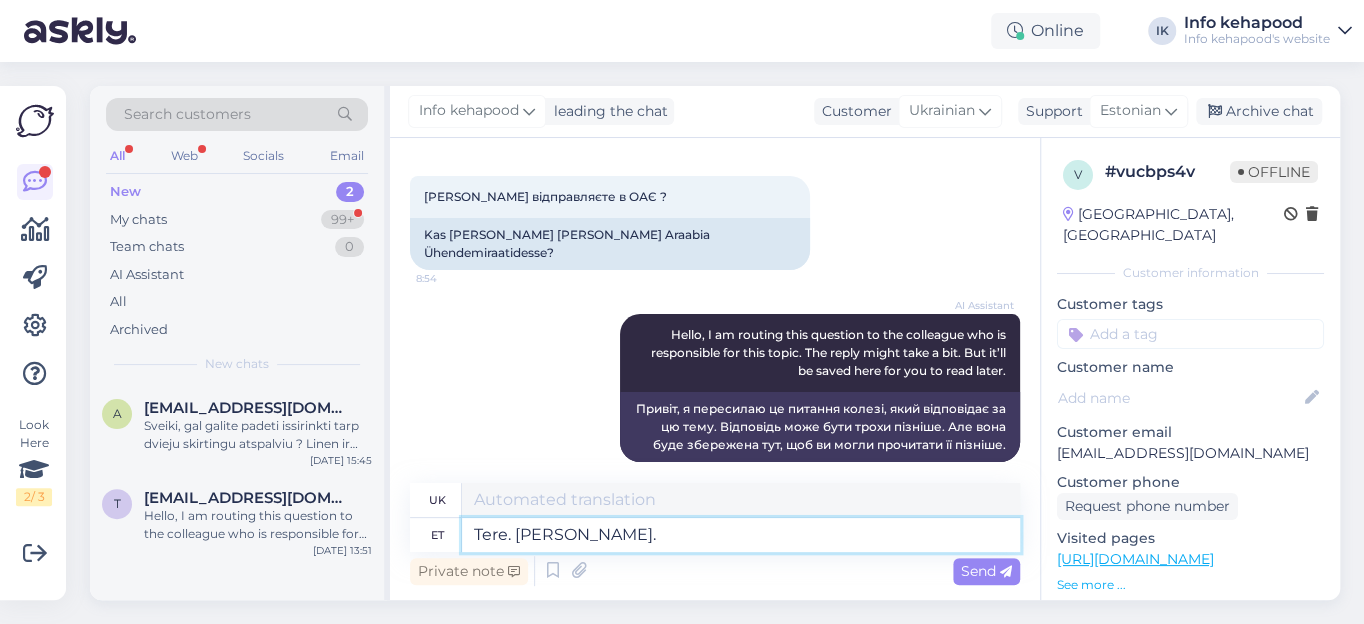 click on "Tere. [PERSON_NAME]." at bounding box center (741, 535) 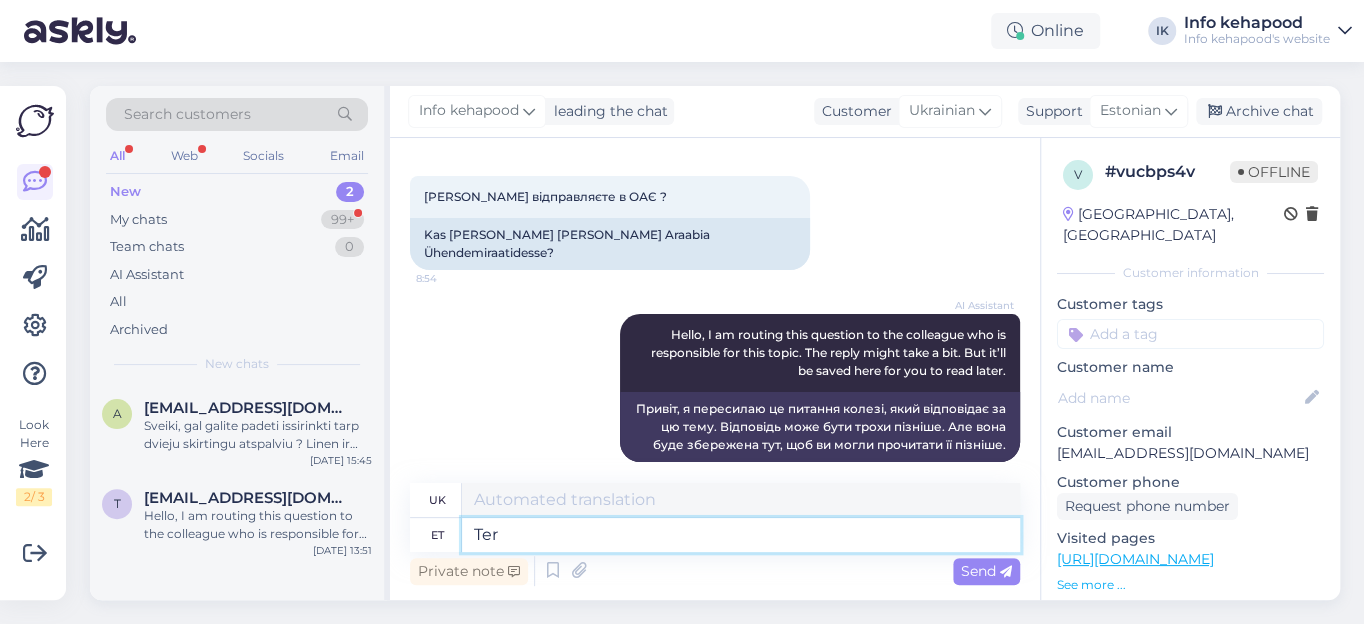 type on "Te" 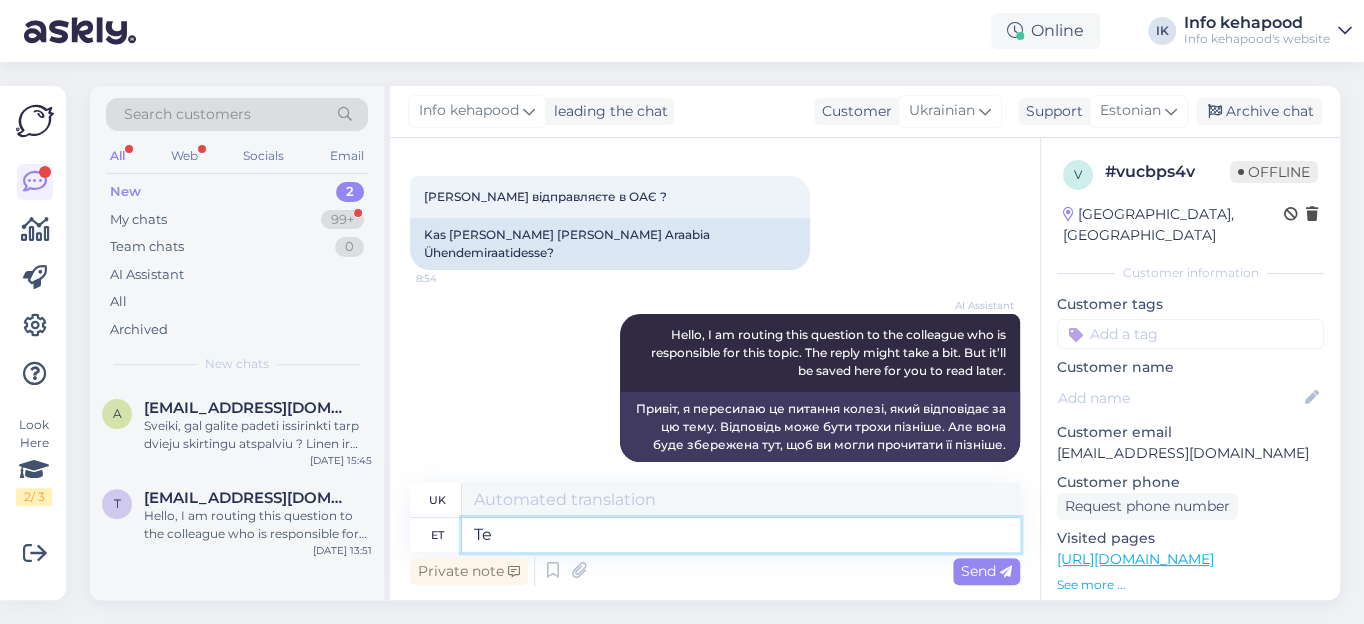type on "Привіт. Ні." 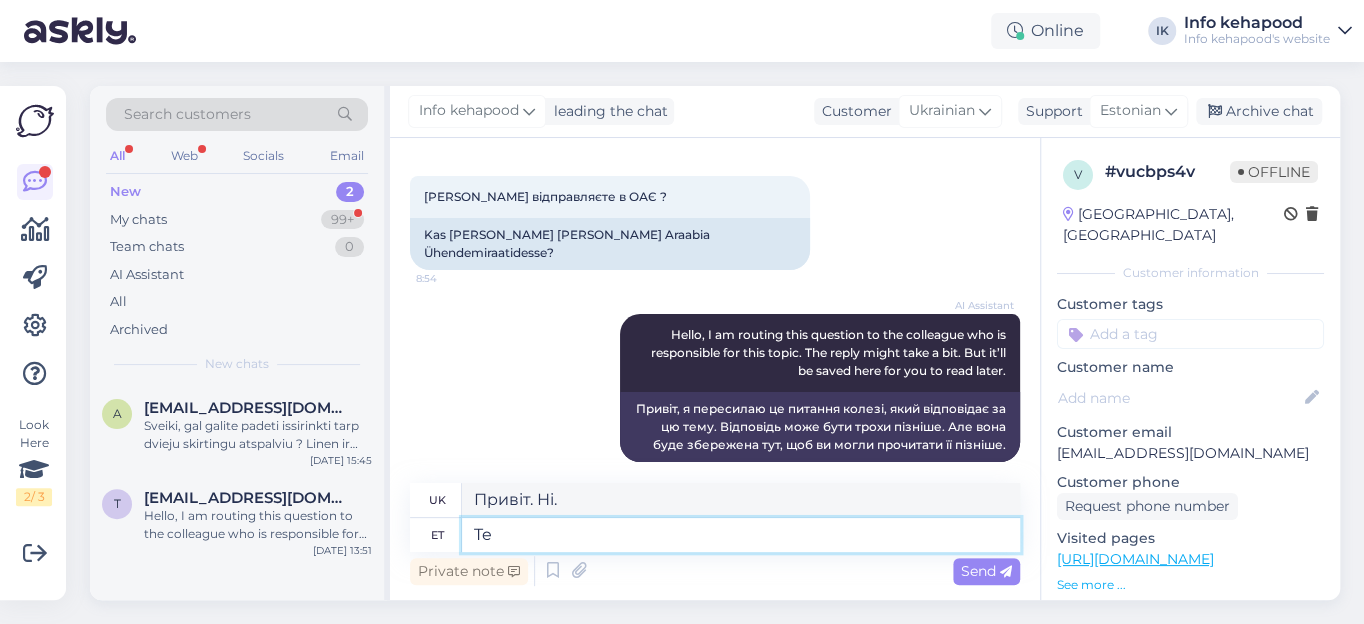 type on "T" 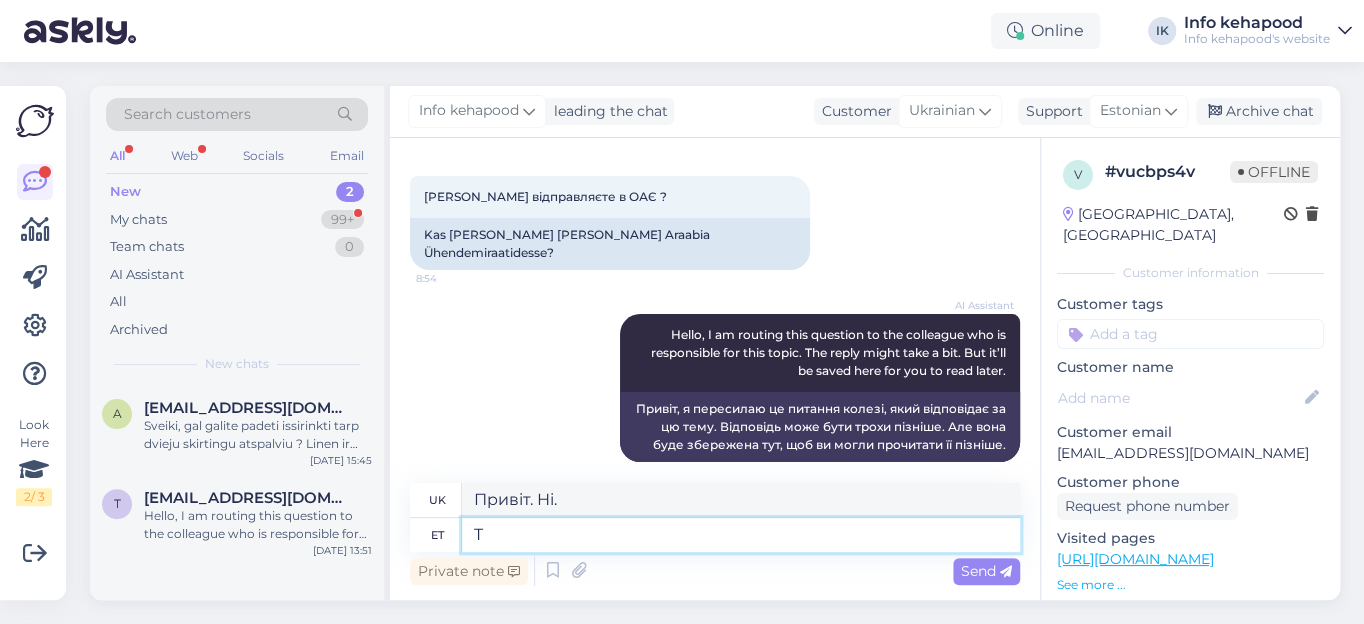 type 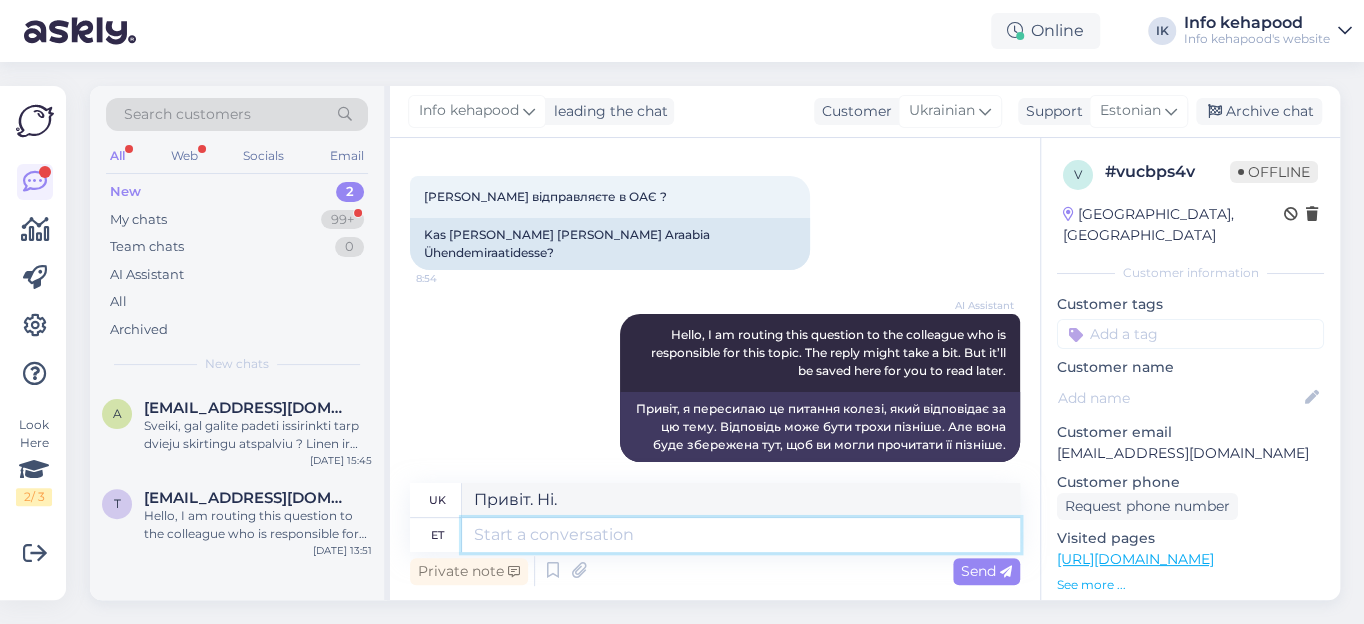 type on "Привіт." 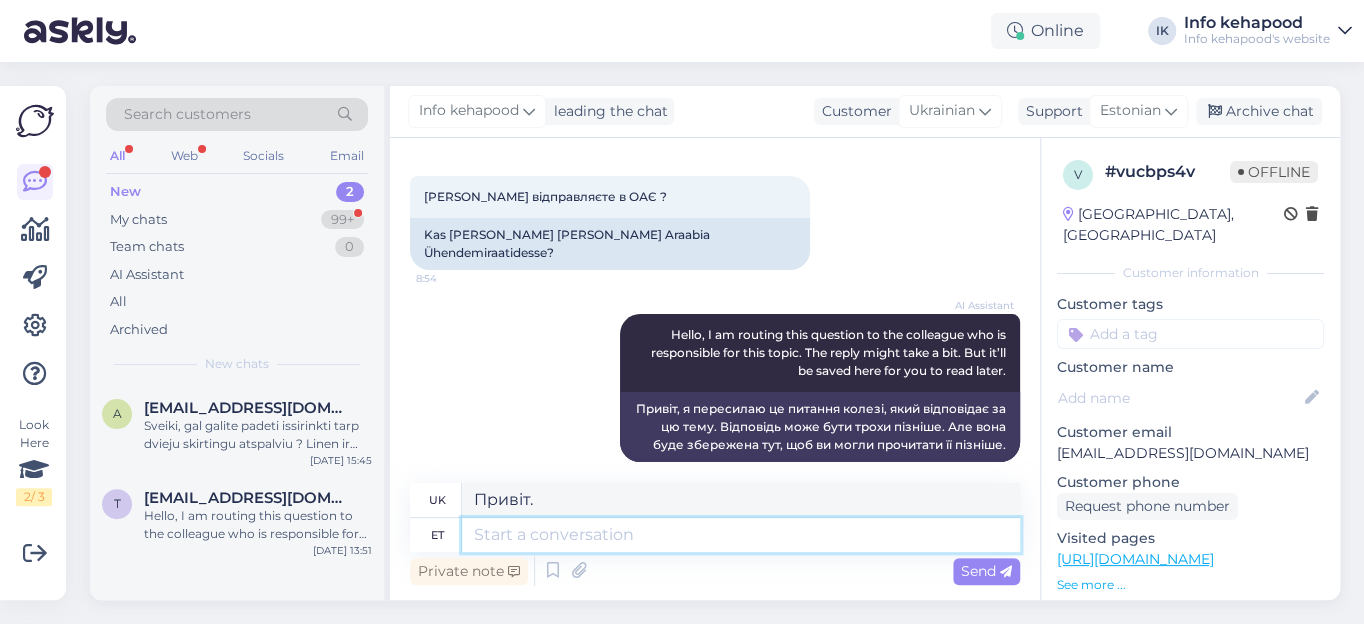 type 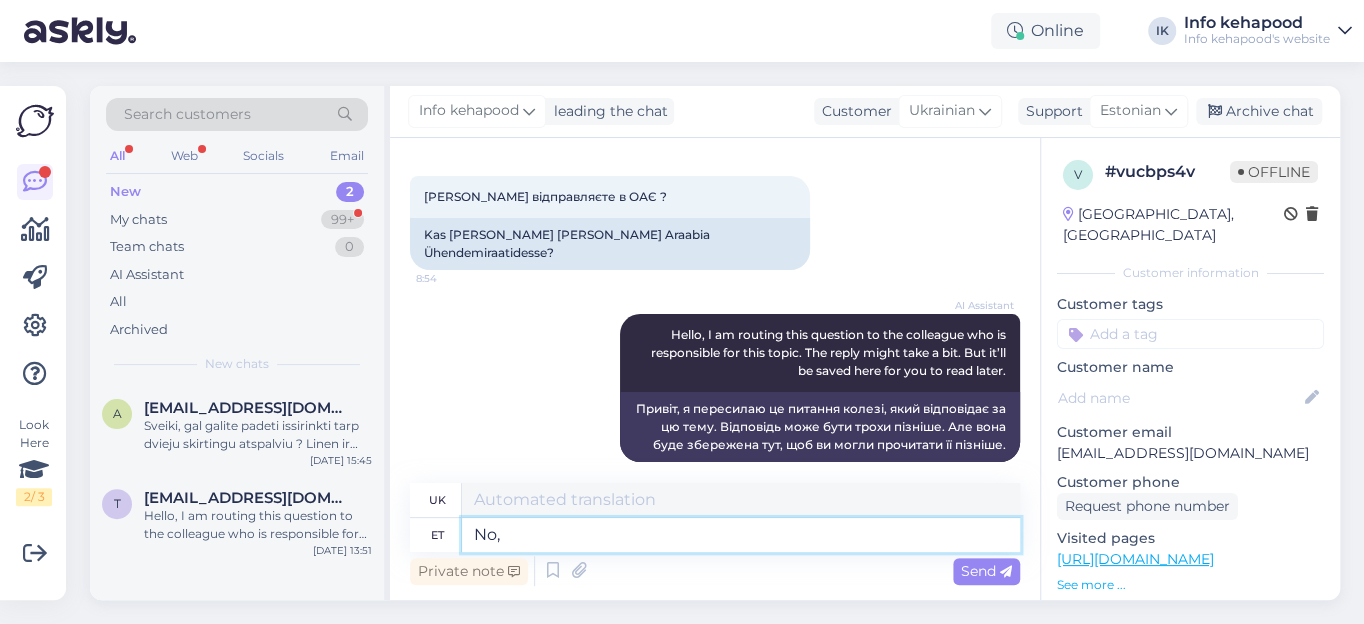 type on "No," 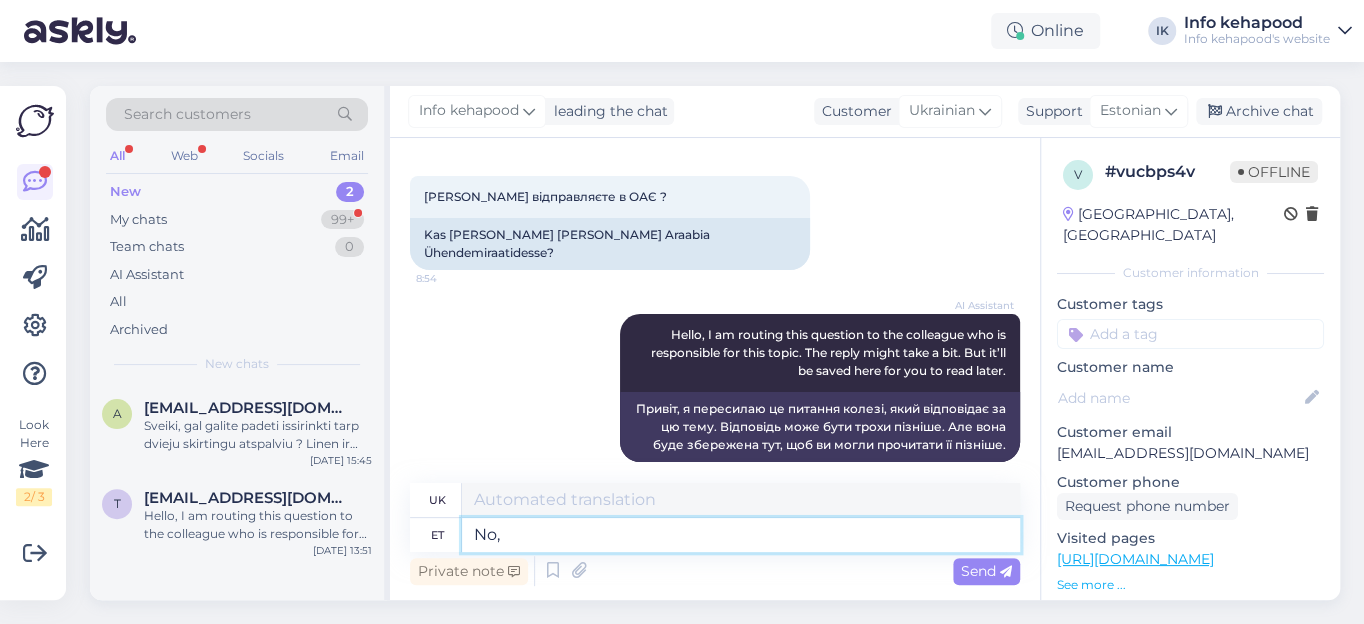 type on "Ні." 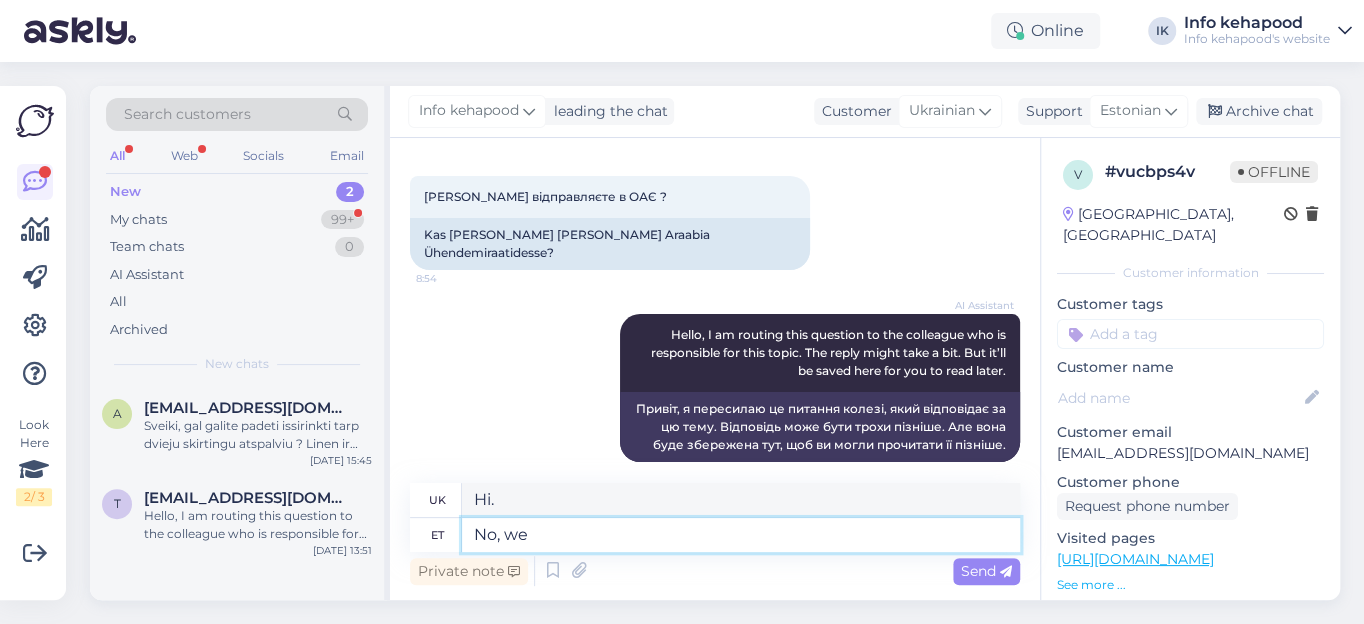 type on "No, we" 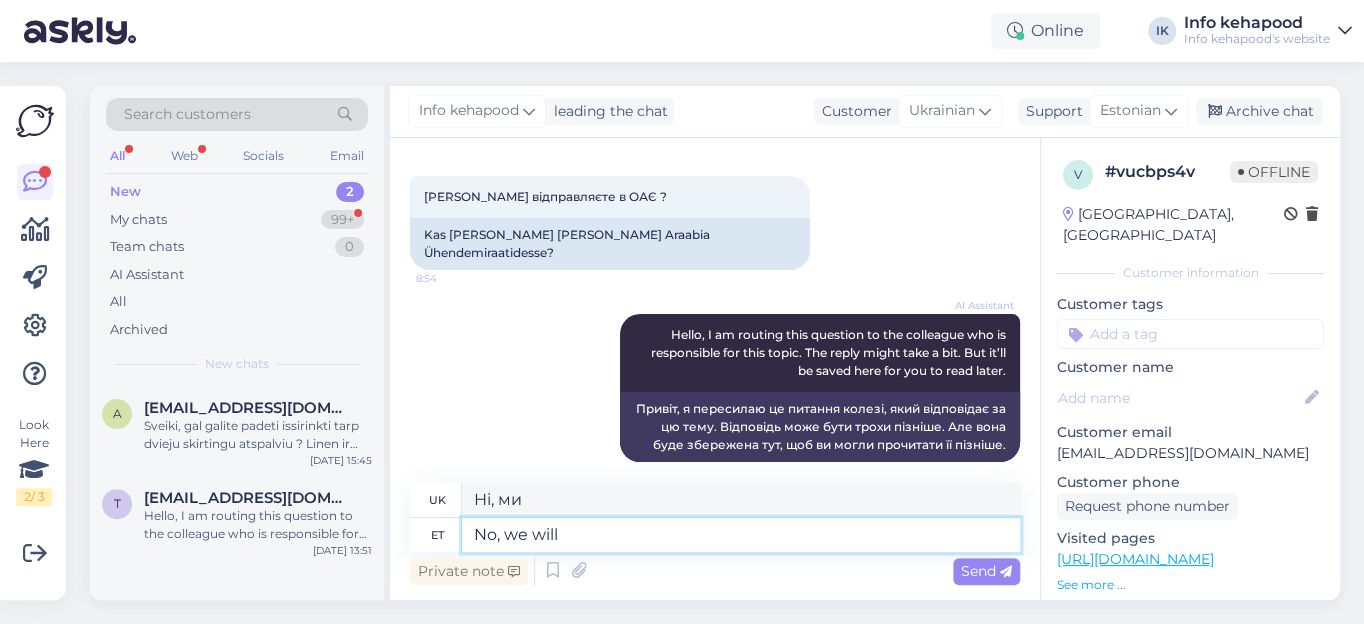 type on "No, we will n" 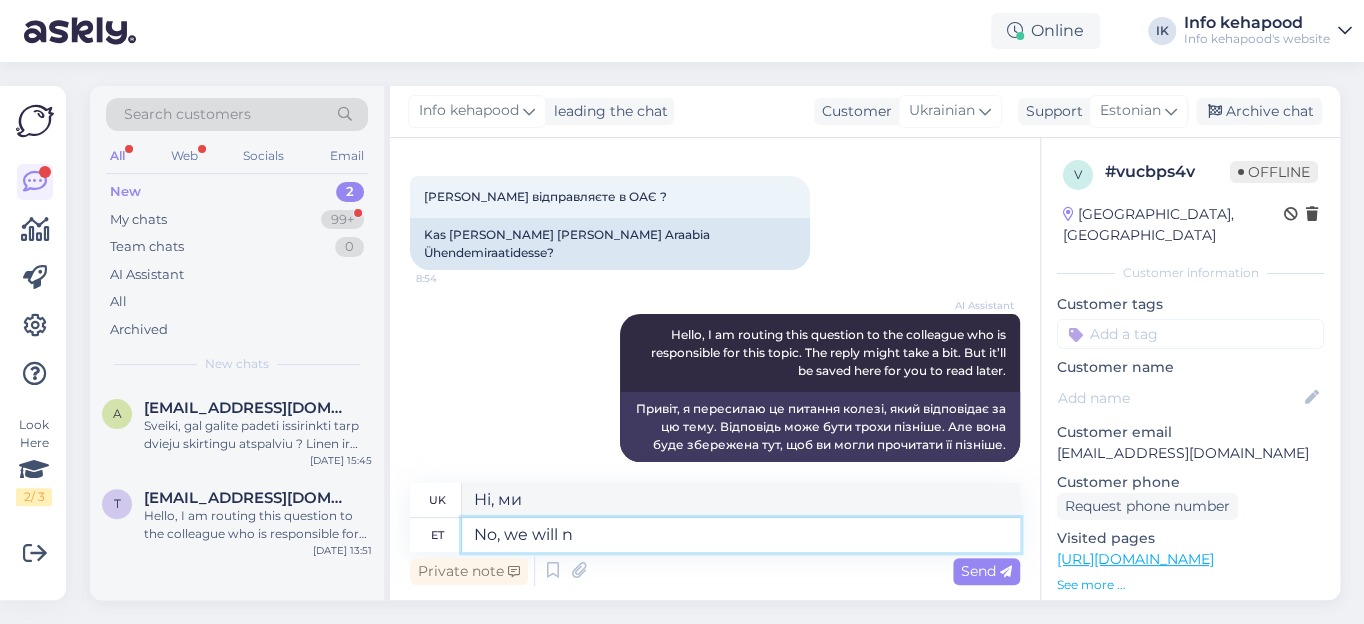 type on "Ні, ми будемо" 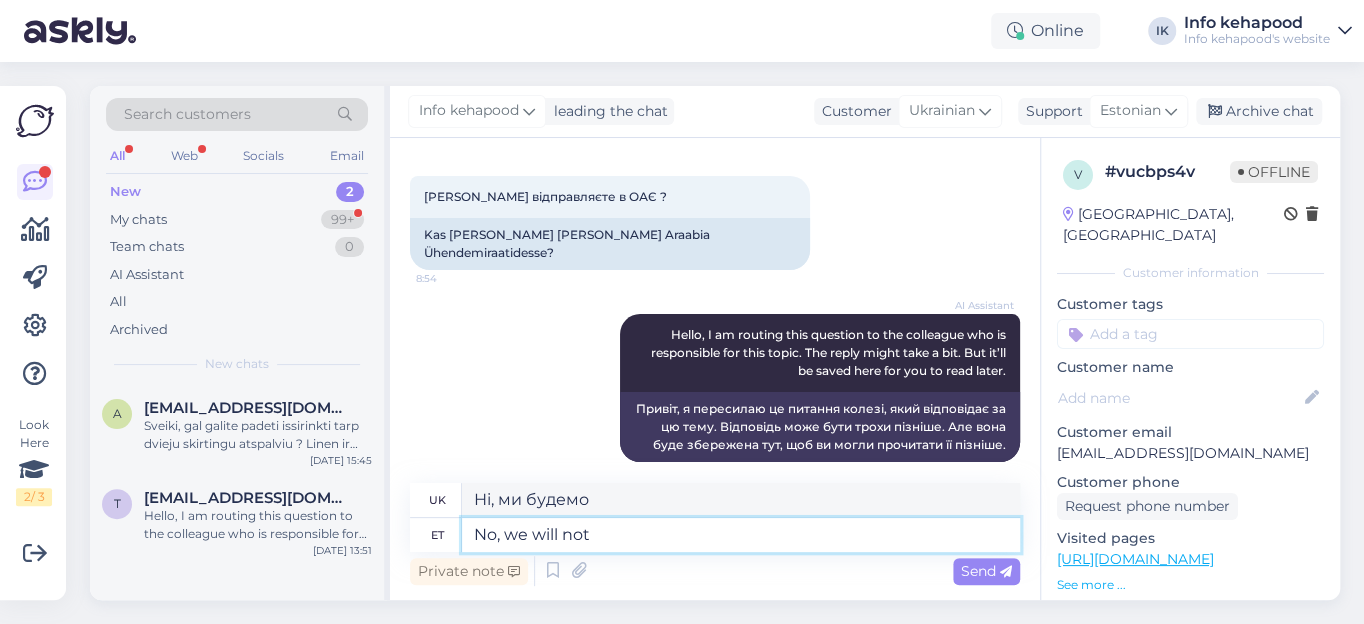 type on "No, we will not" 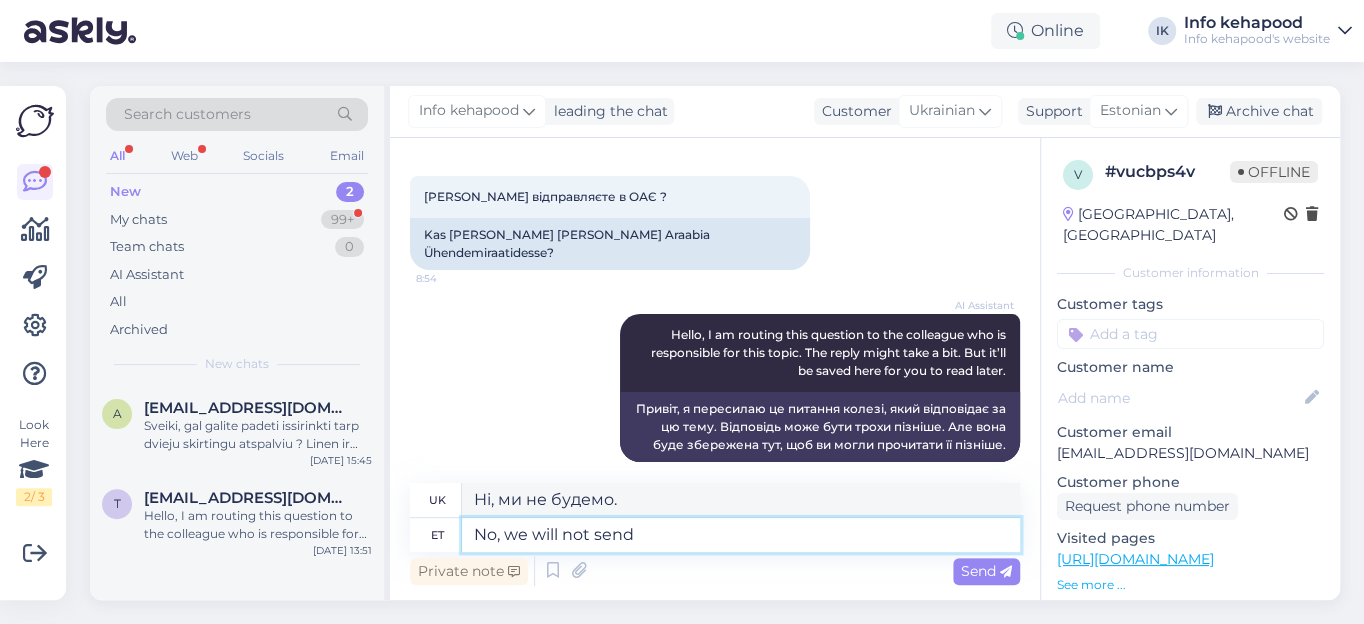 type on "No, we will not send." 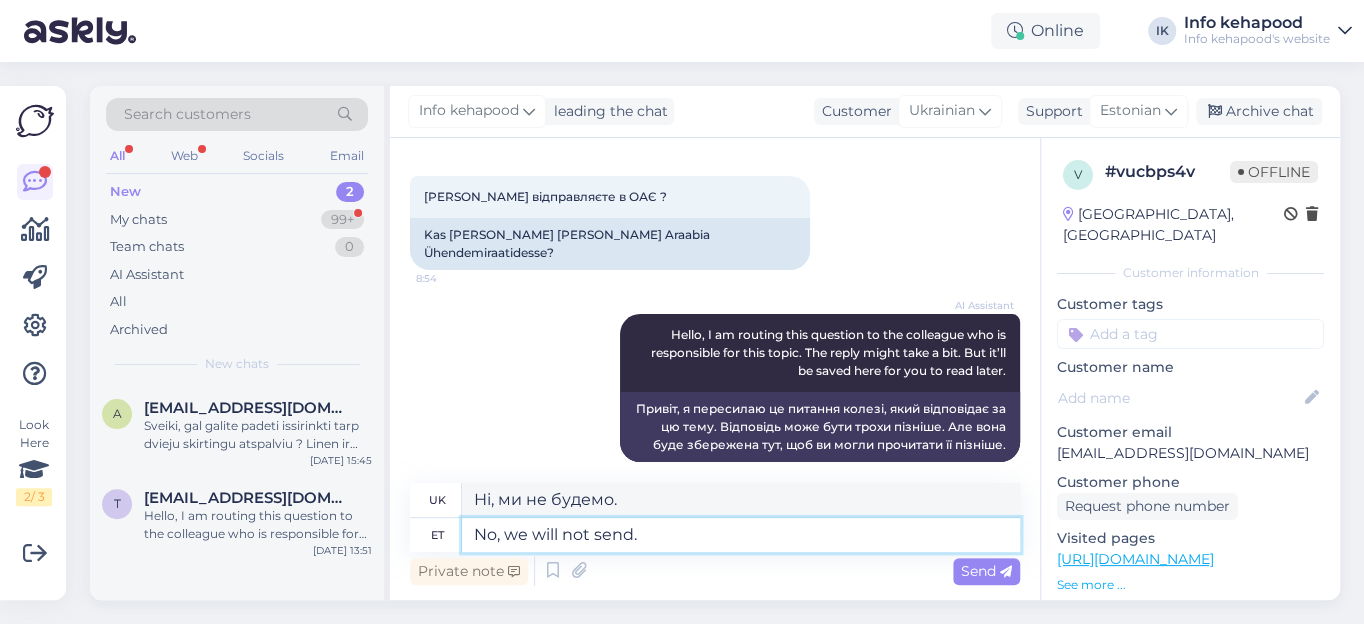 type on "Ні, ми не будемо надсилати." 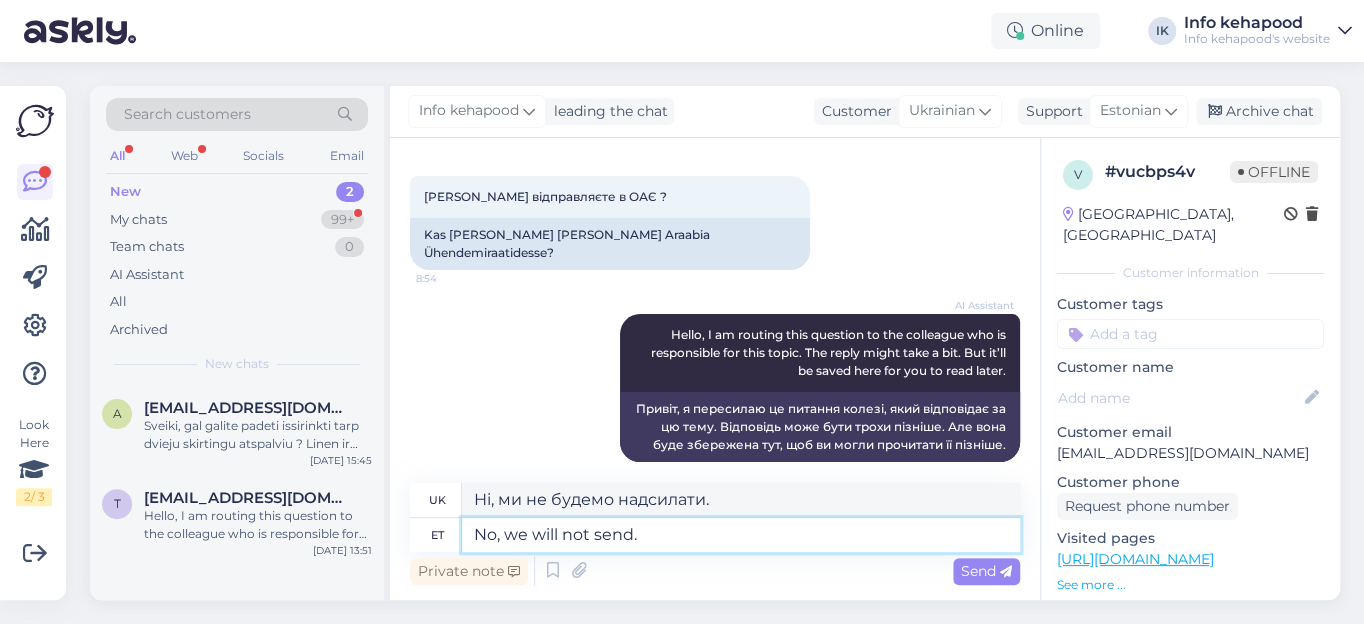type on "No, we will not send." 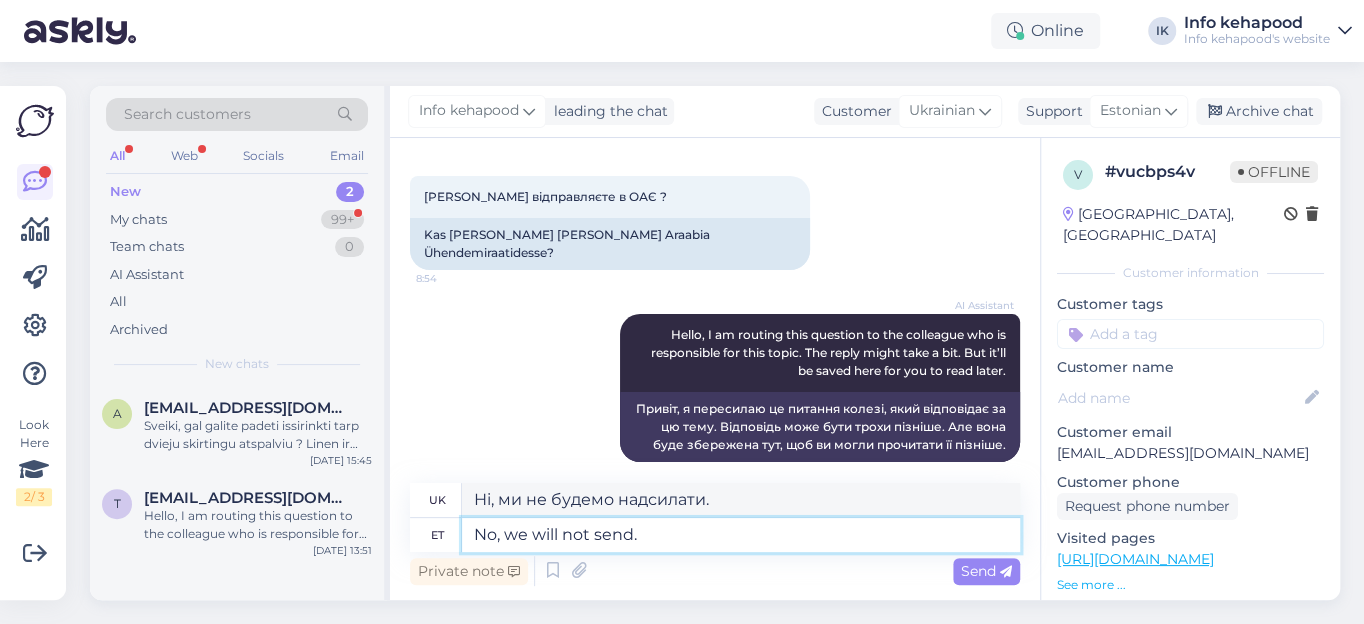 drag, startPoint x: 668, startPoint y: 534, endPoint x: 420, endPoint y: 539, distance: 248.0504 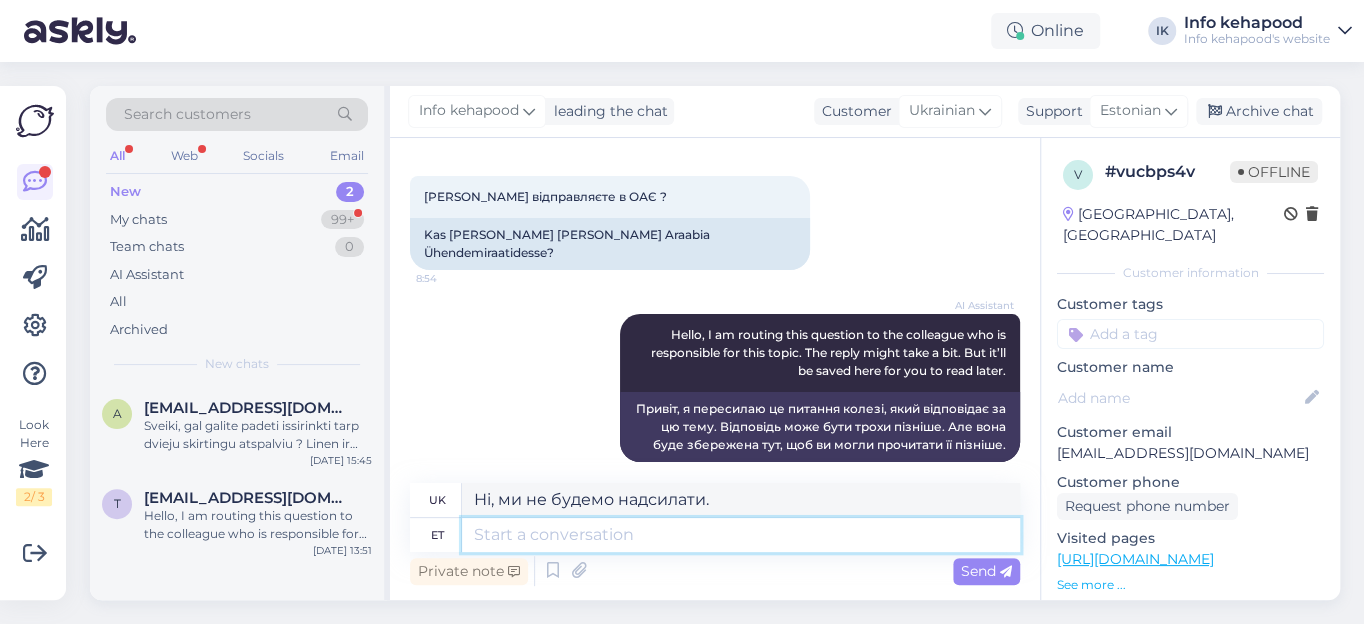 paste on "Hello, we do not ship there." 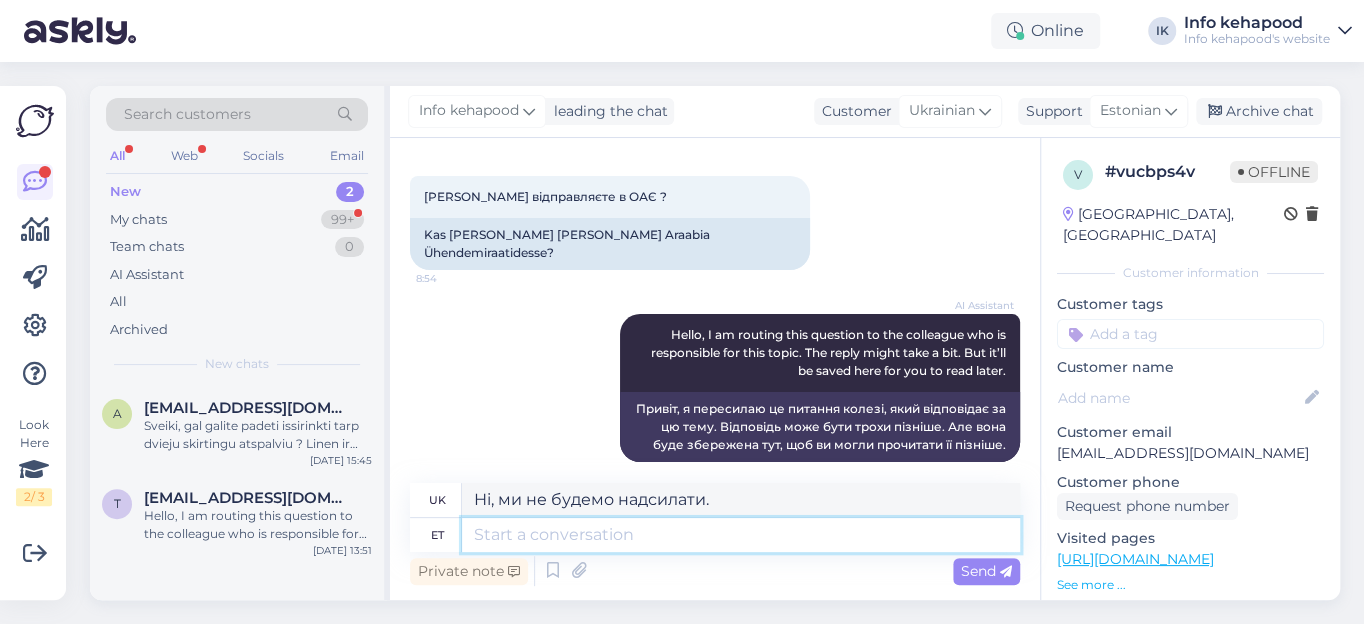 type on "Hello, we do not ship there." 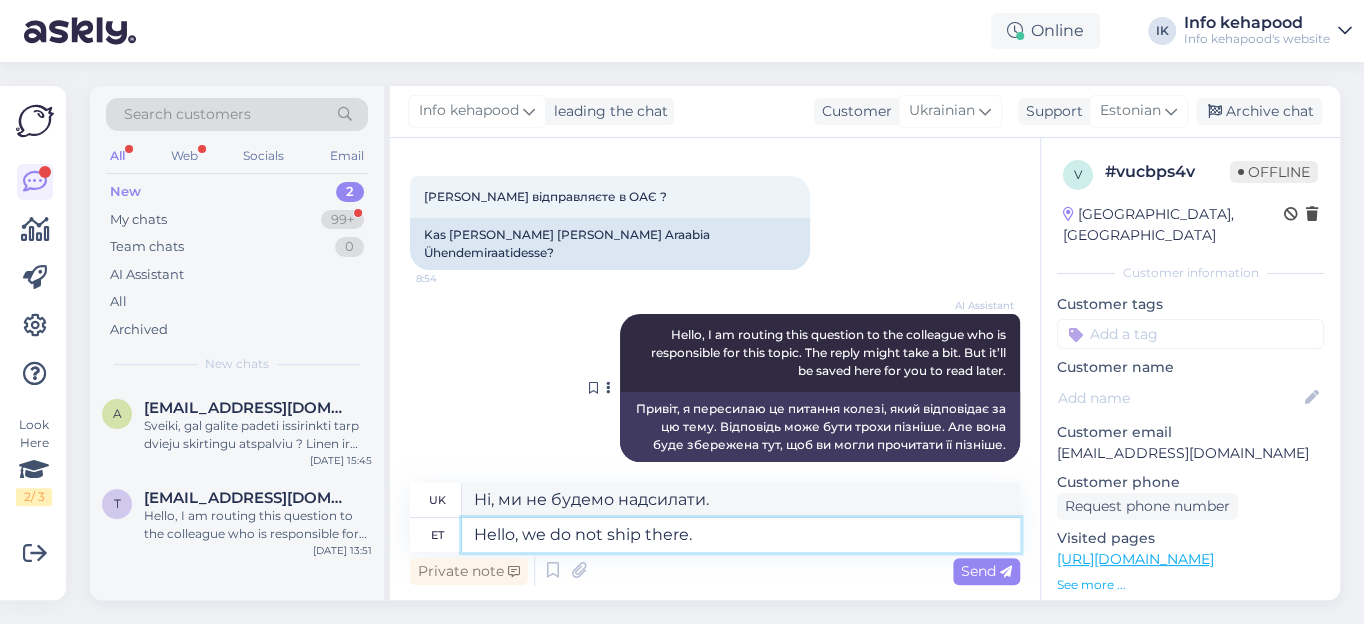 type on "Привіт, ми туди не доставляємо." 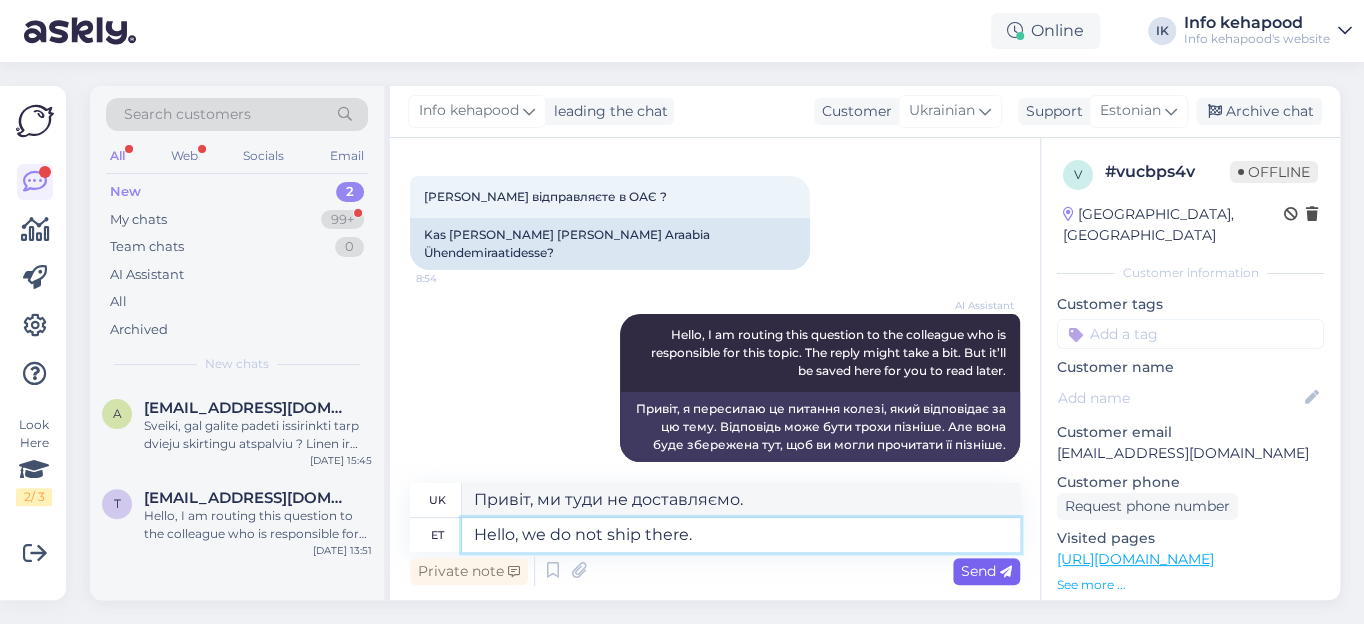 type on "Hello, we do not ship there." 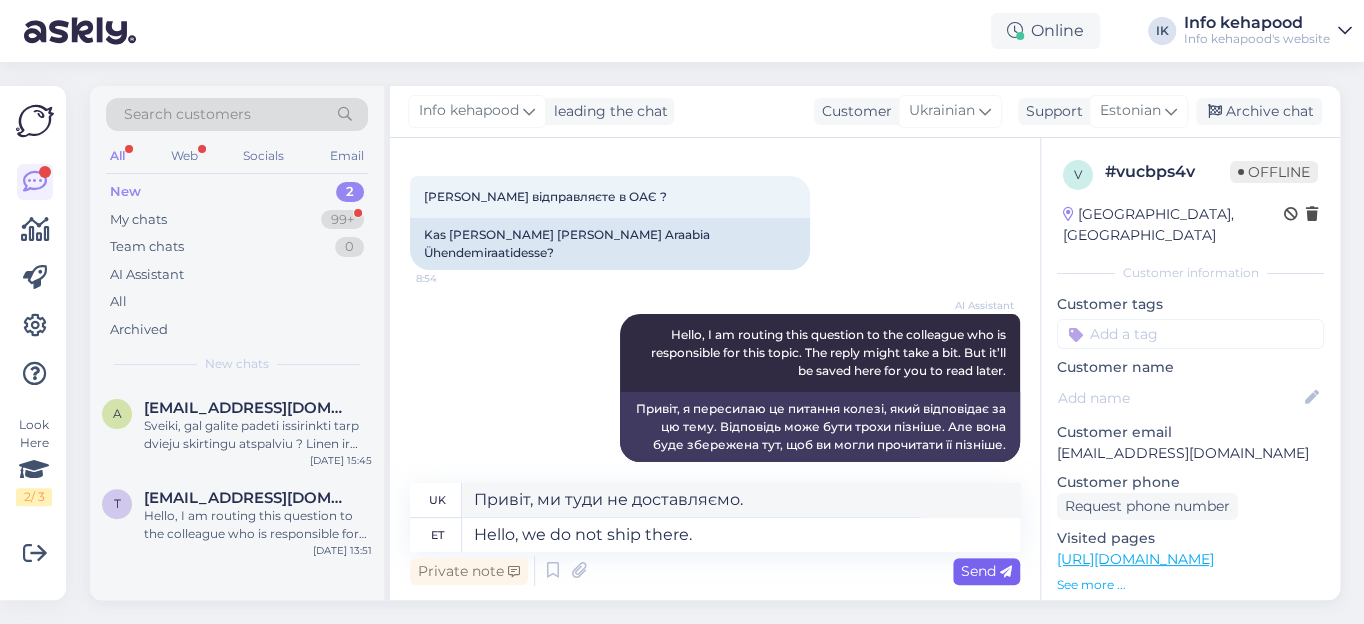 click on "Send" at bounding box center [986, 571] 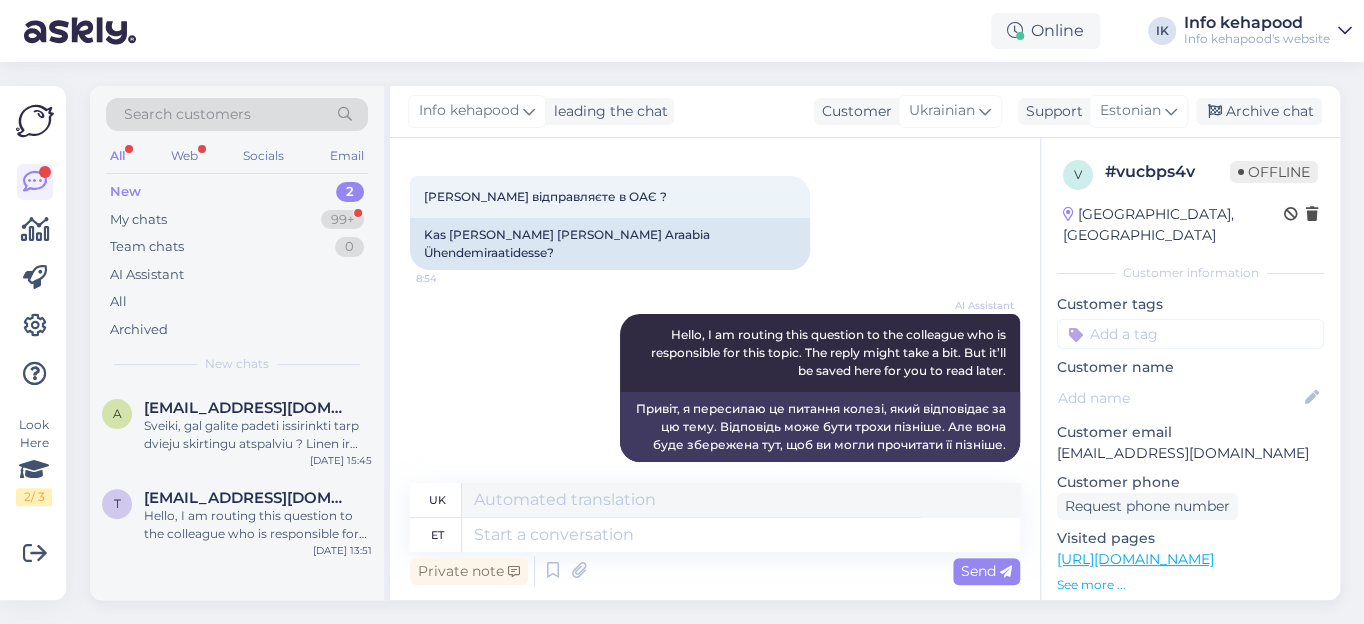 scroll, scrollTop: 208, scrollLeft: 0, axis: vertical 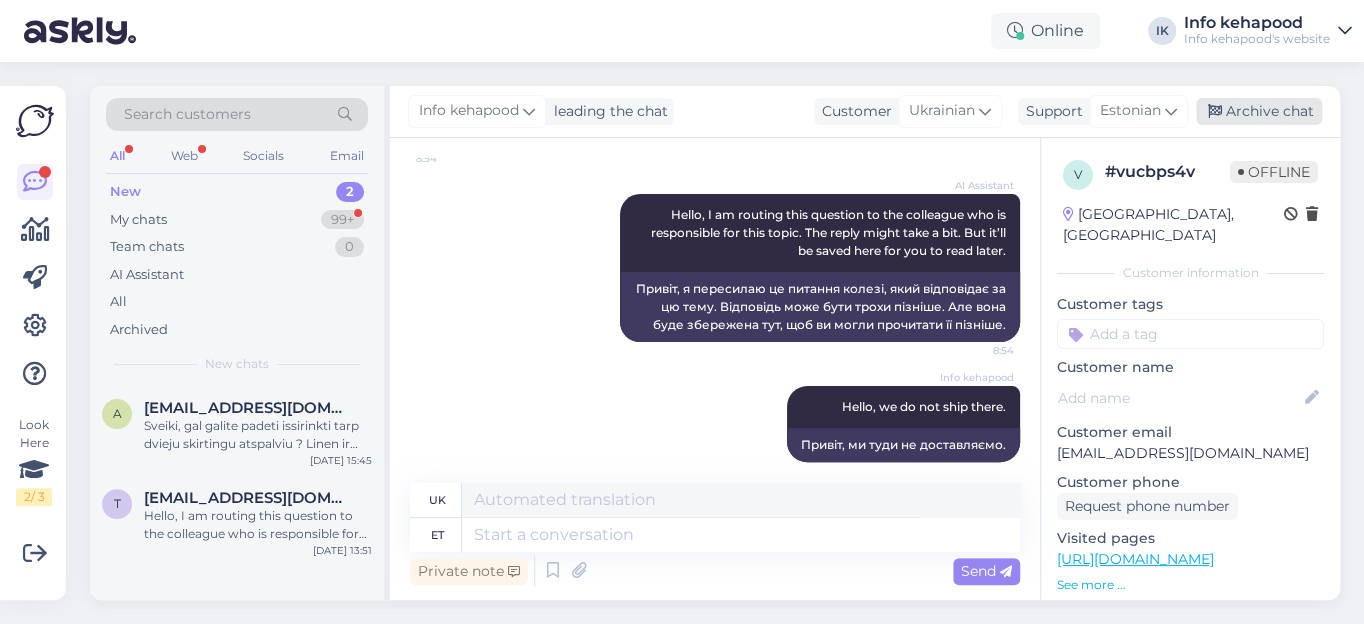 click on "Archive chat" at bounding box center [1259, 111] 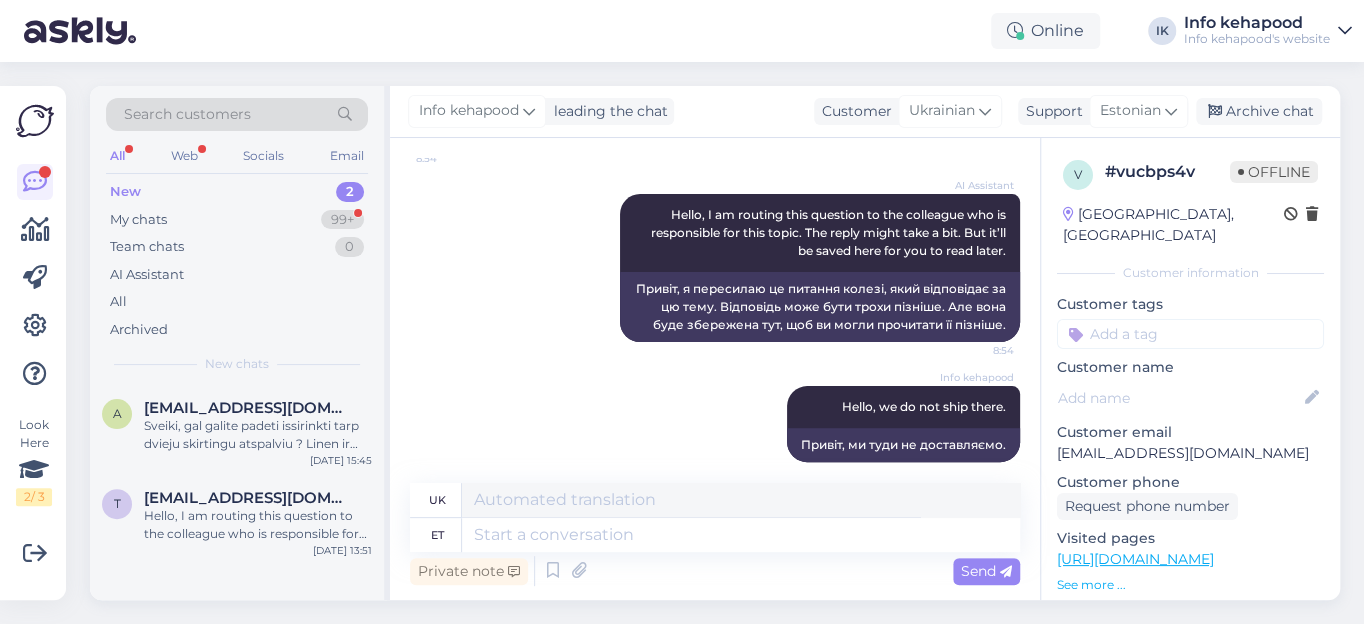 scroll, scrollTop: 188, scrollLeft: 0, axis: vertical 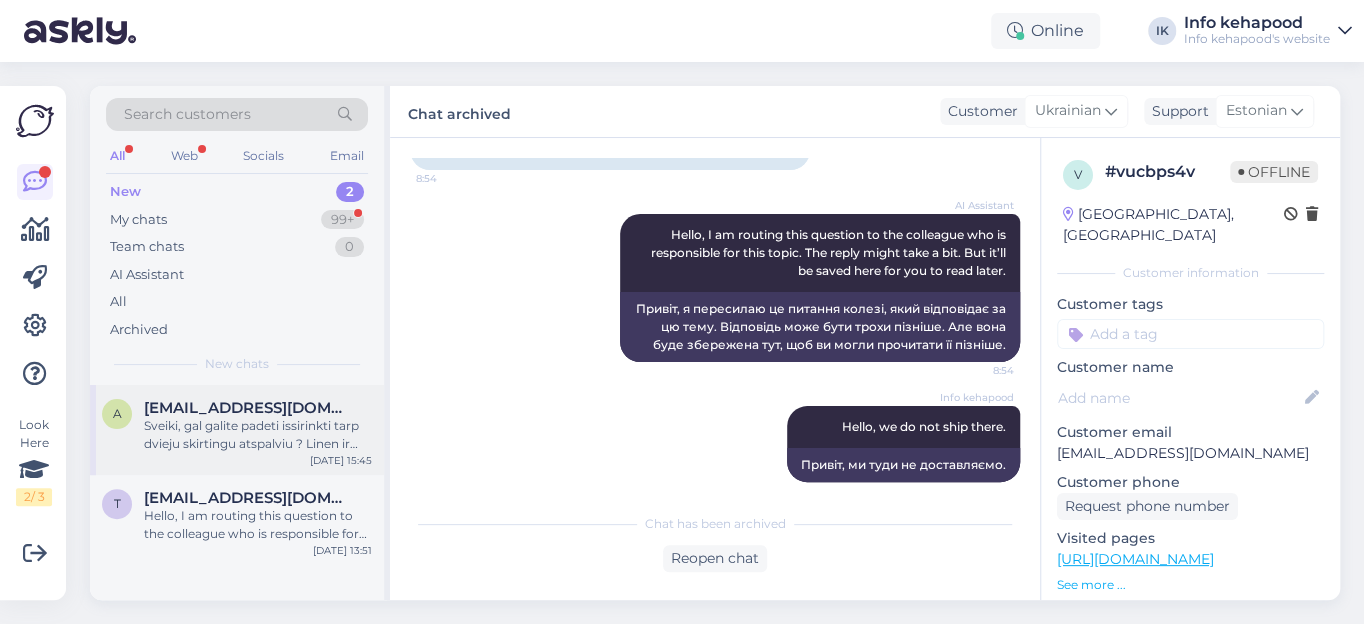 click on "[EMAIL_ADDRESS][DOMAIN_NAME]" at bounding box center [248, 408] 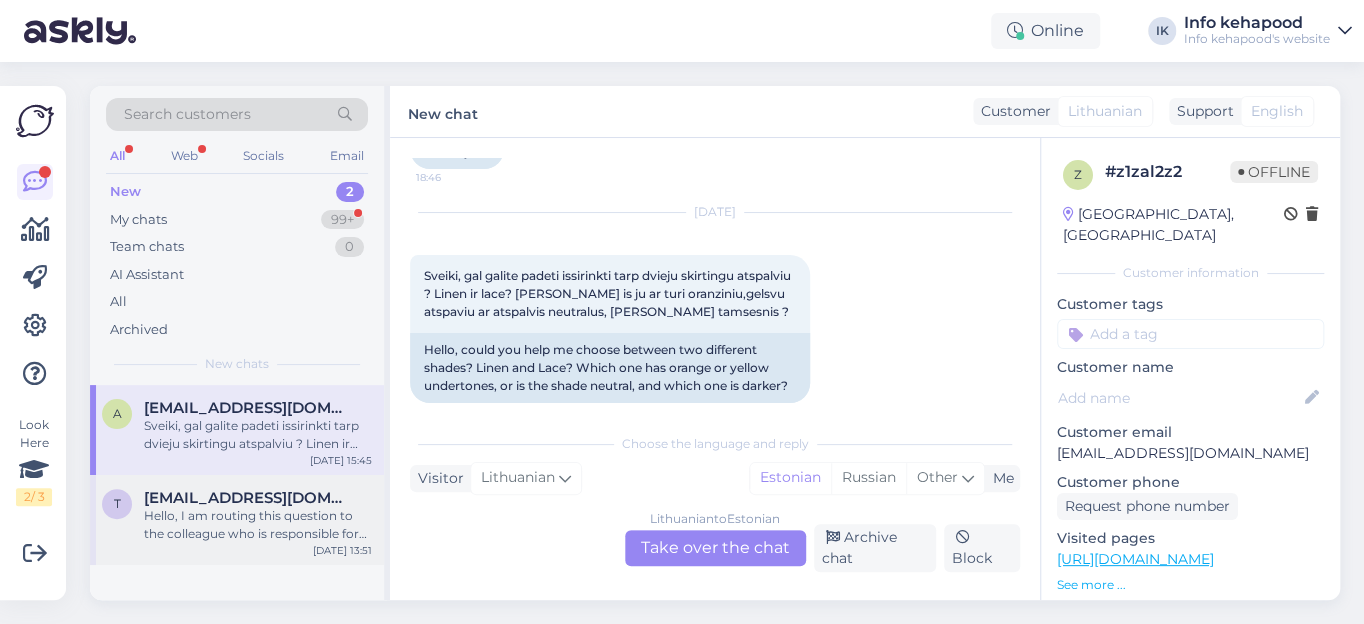 click on "Hello, I am routing this question to the colleague who is responsible for this topic. The reply might take a bit. But it’ll be saved here for you to read later." at bounding box center (258, 525) 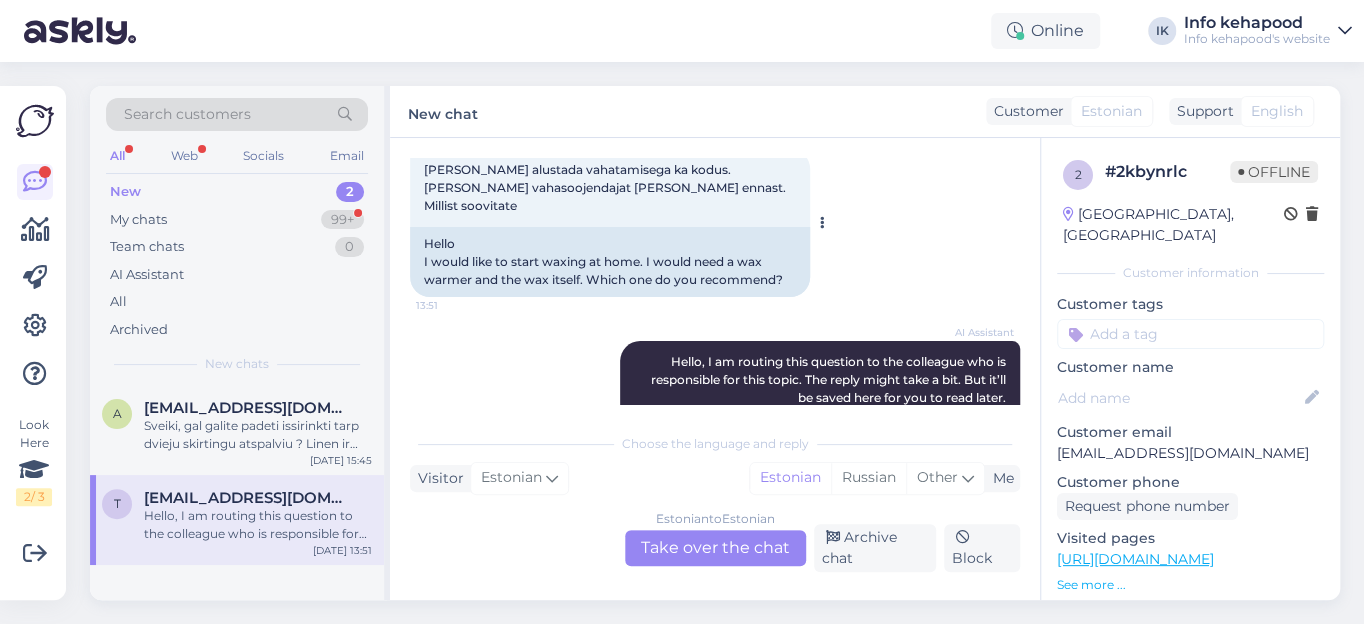 scroll, scrollTop: 39, scrollLeft: 0, axis: vertical 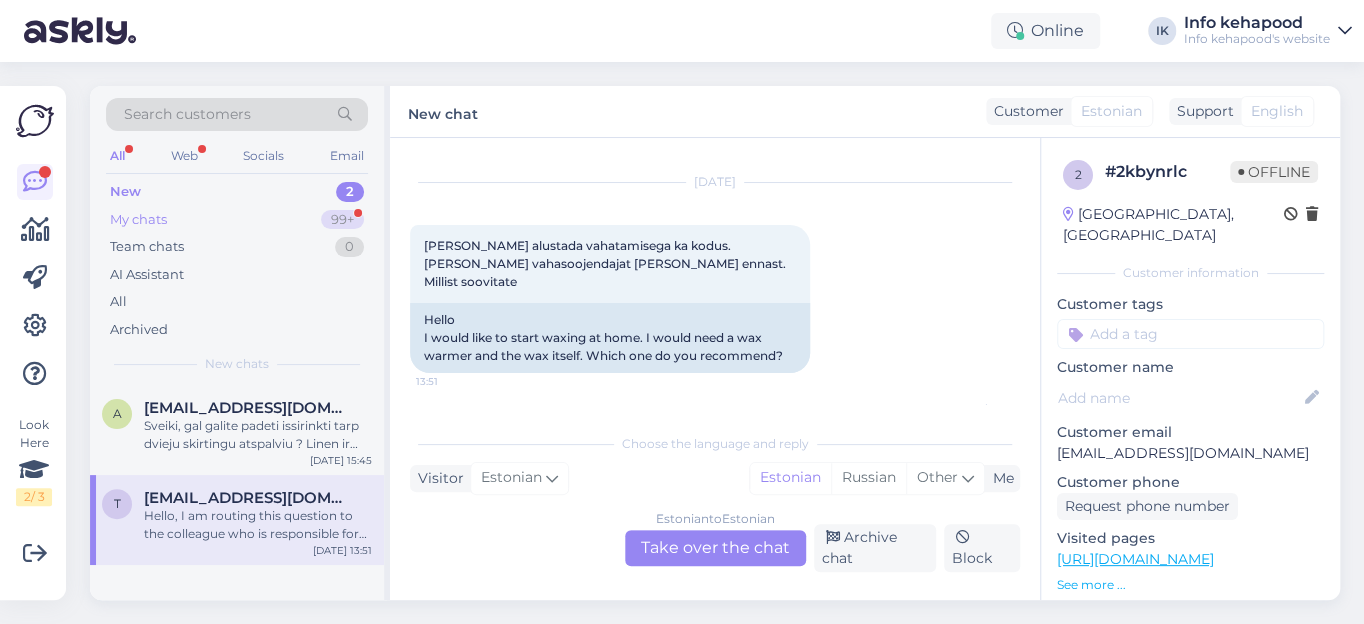 click on "My chats" at bounding box center (138, 220) 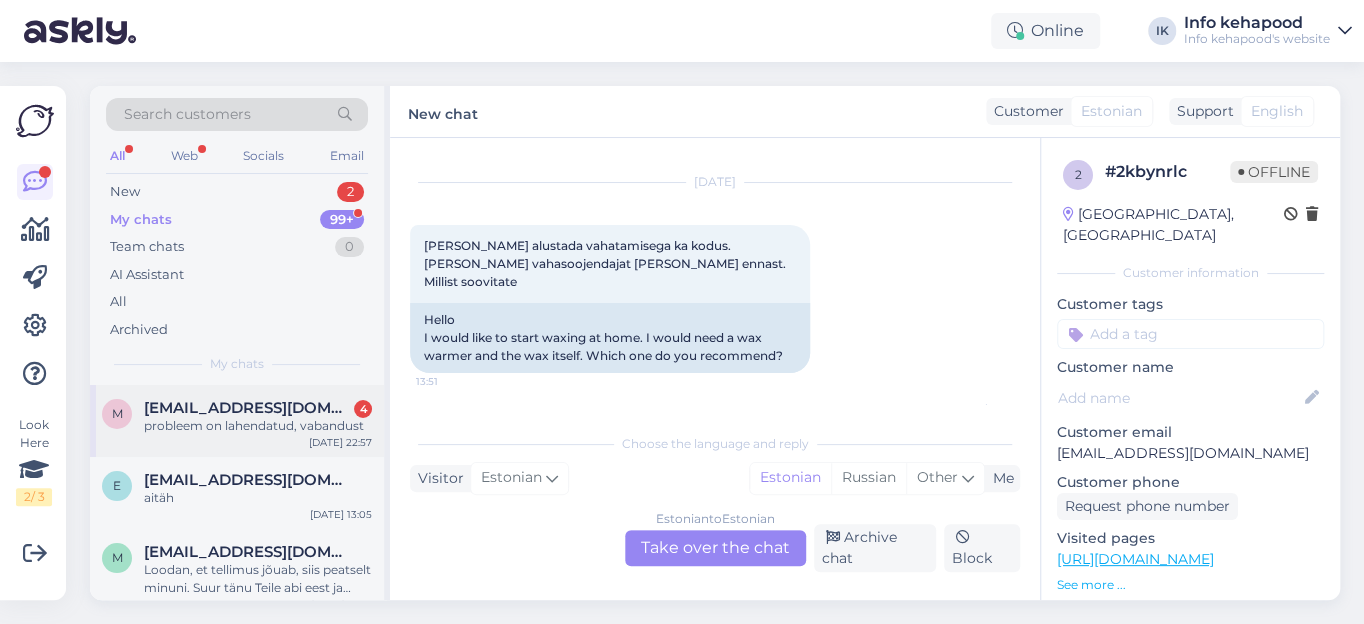 click on "[EMAIL_ADDRESS][DOMAIN_NAME]" at bounding box center [248, 408] 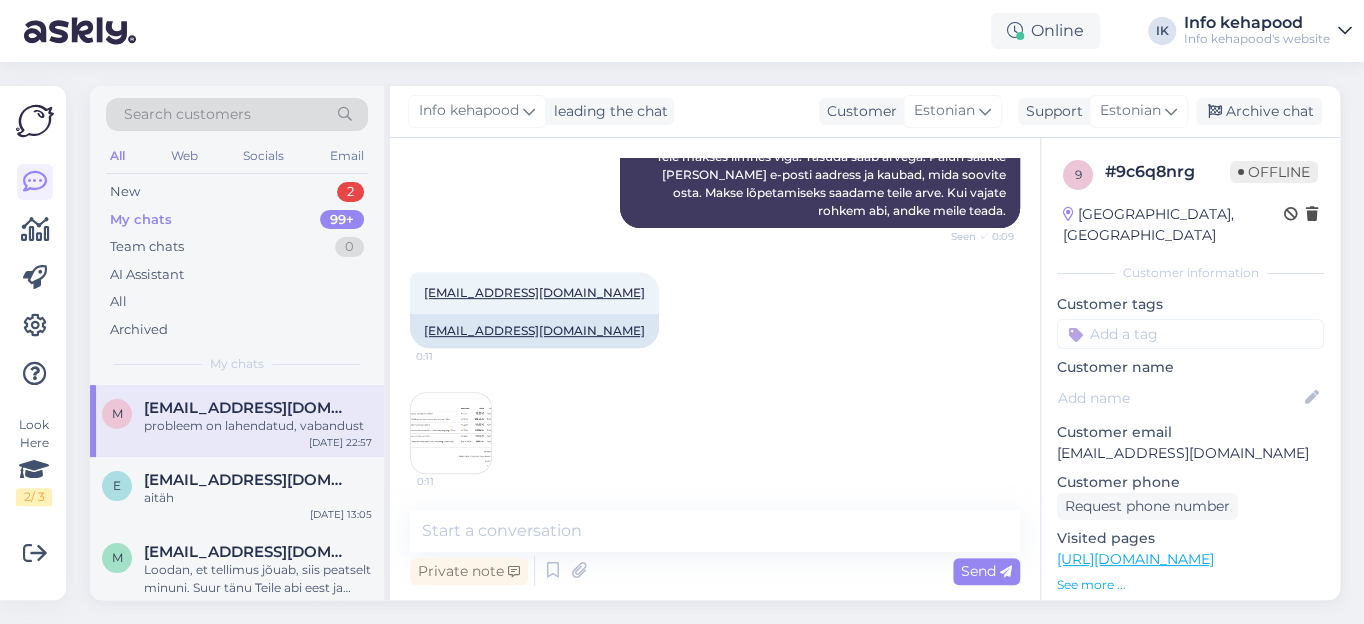 scroll, scrollTop: 476, scrollLeft: 0, axis: vertical 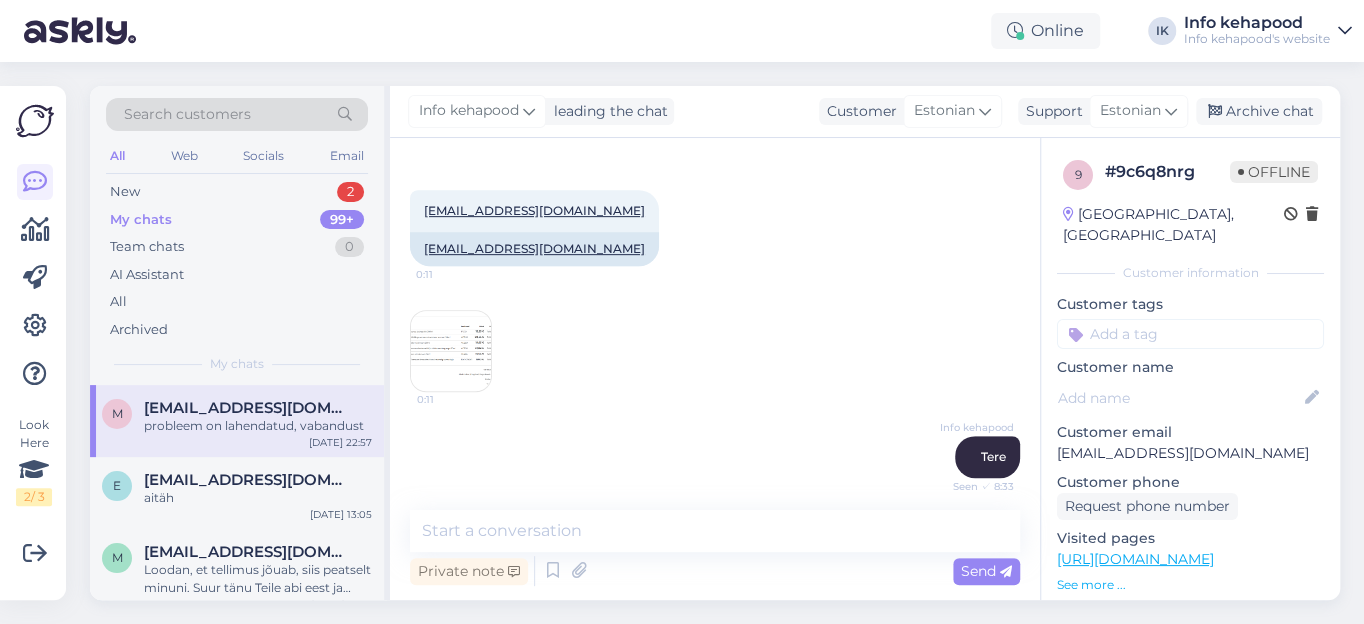 click at bounding box center (451, 351) 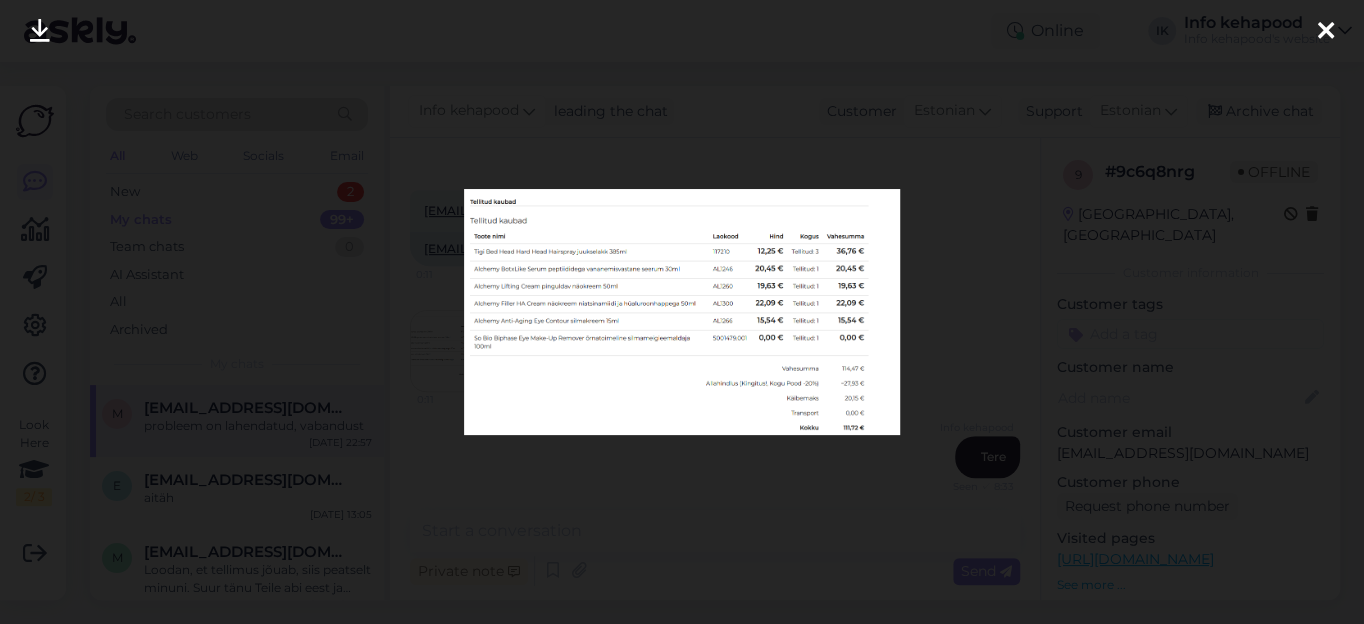 drag, startPoint x: 1326, startPoint y: 28, endPoint x: 1056, endPoint y: 170, distance: 305.06393 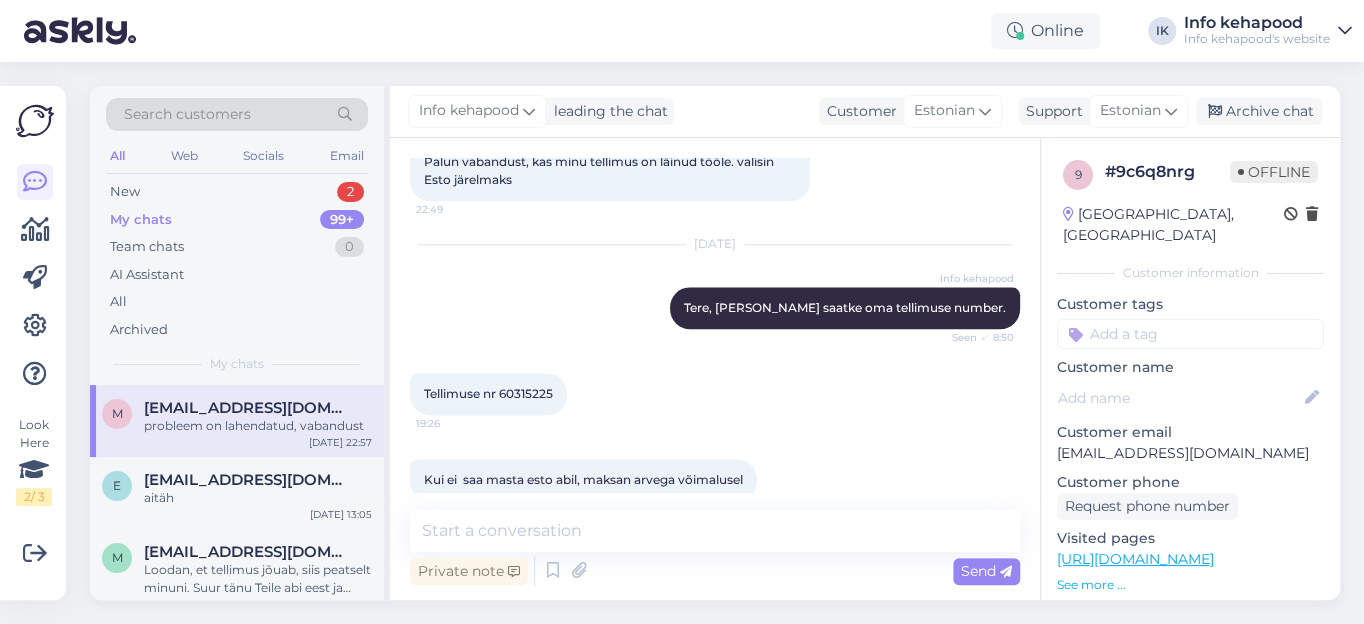 scroll, scrollTop: 1203, scrollLeft: 0, axis: vertical 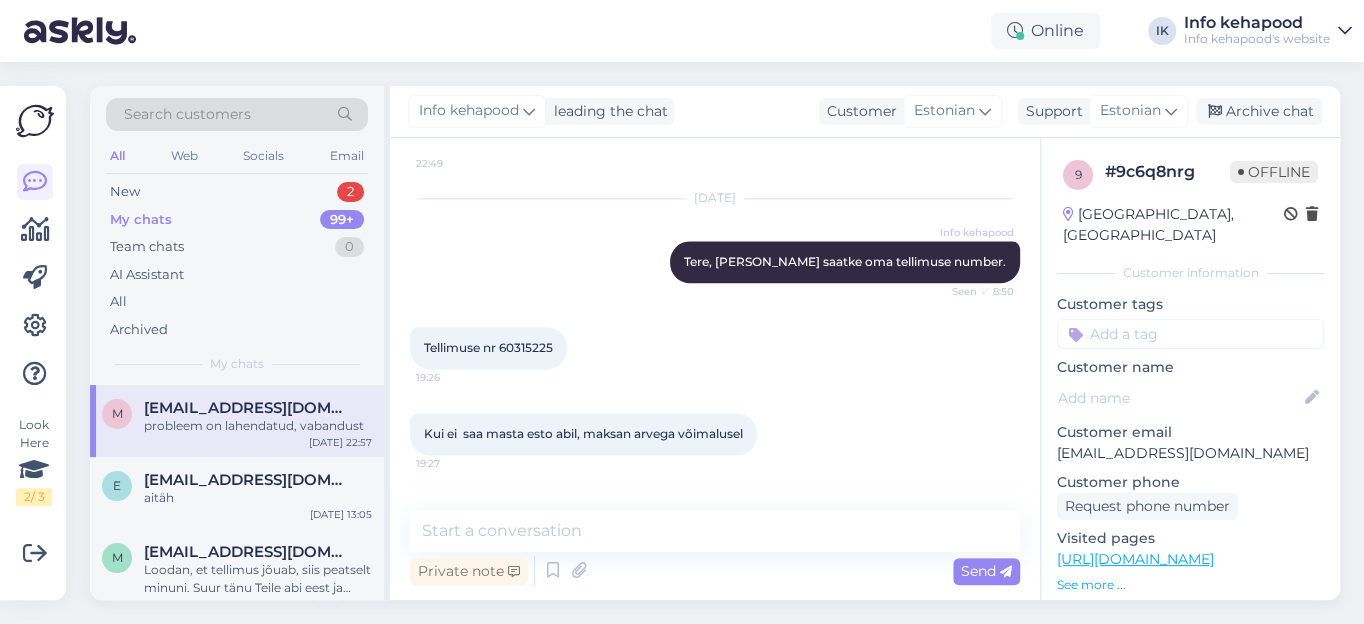 click on "Tellimuse nr 60315225" at bounding box center (488, 347) 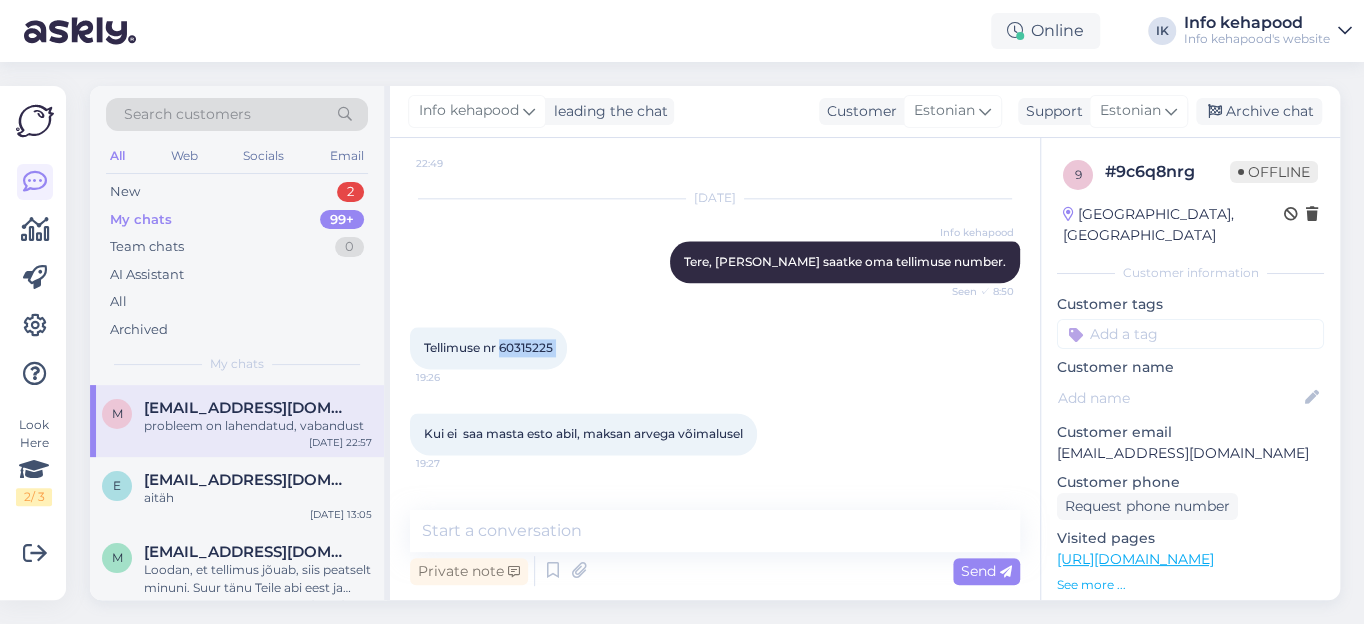 click on "Tellimuse nr 60315225" at bounding box center [488, 347] 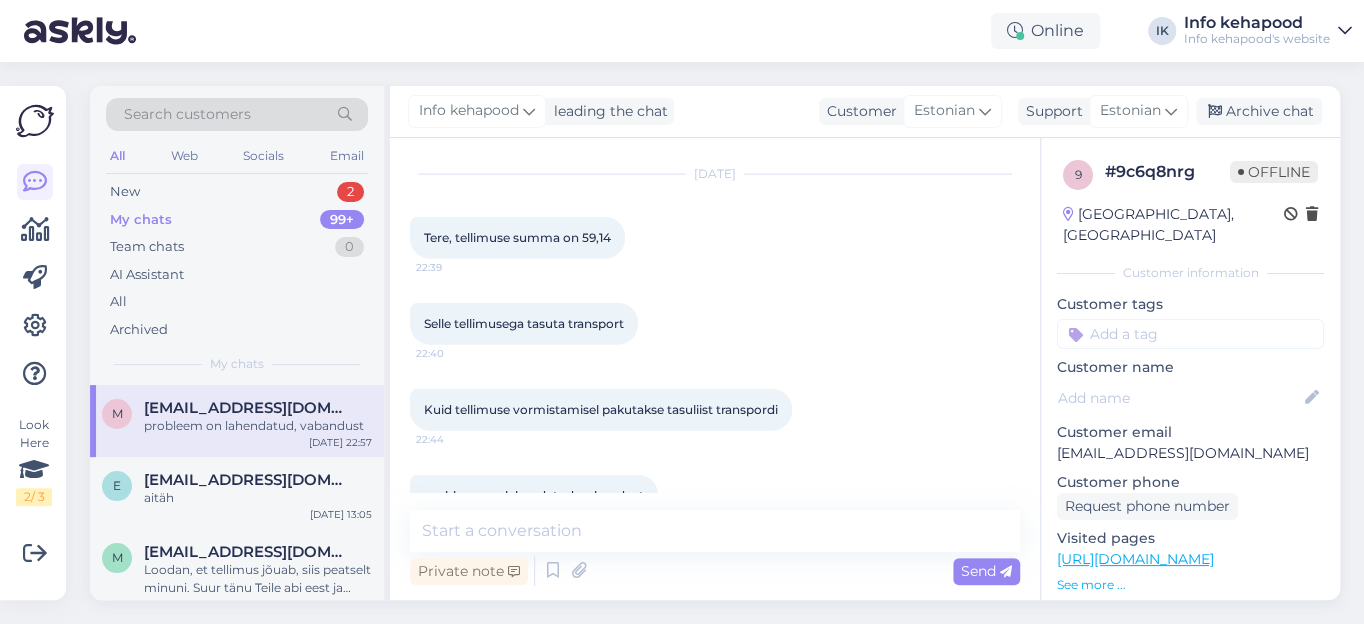 scroll, scrollTop: 2385, scrollLeft: 0, axis: vertical 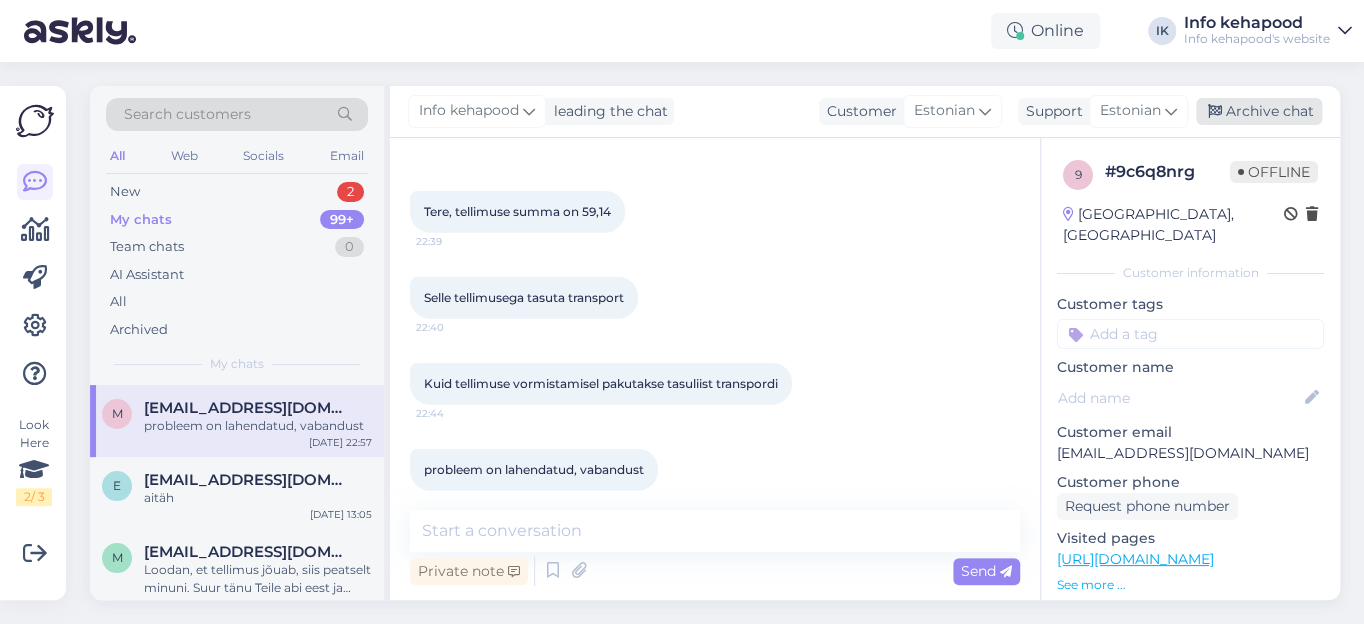 click on "Archive chat" at bounding box center [1259, 111] 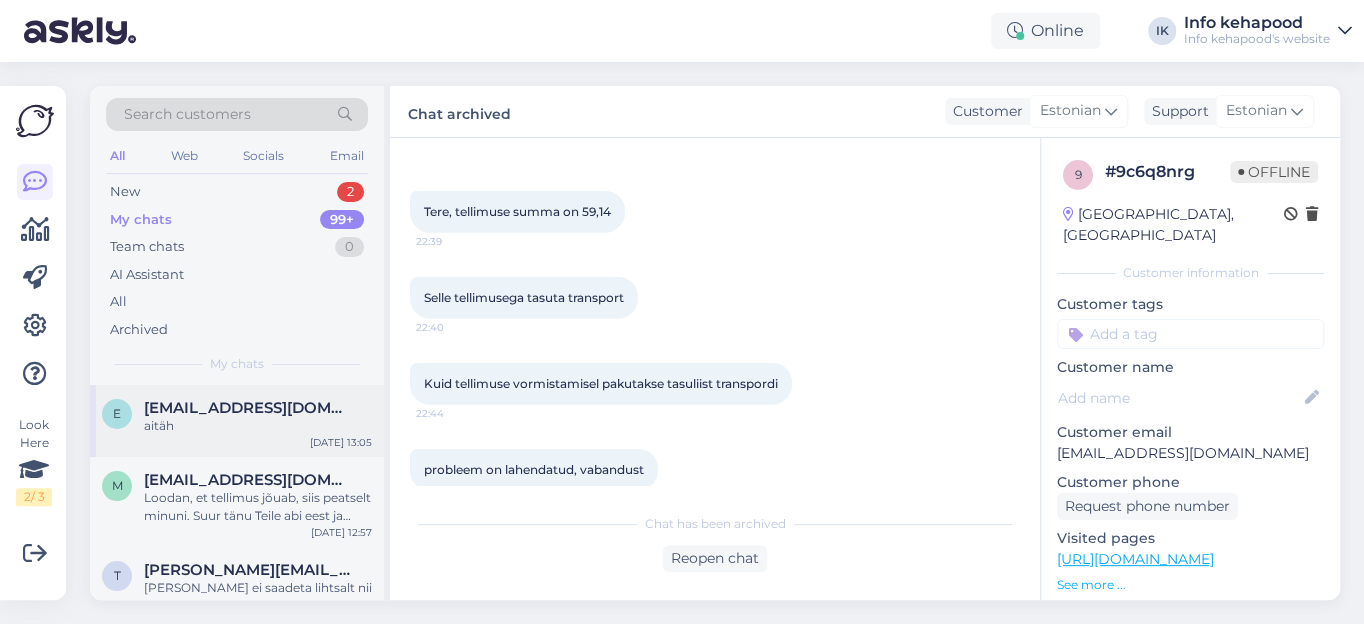 click on "[EMAIL_ADDRESS][DOMAIN_NAME]" at bounding box center [248, 408] 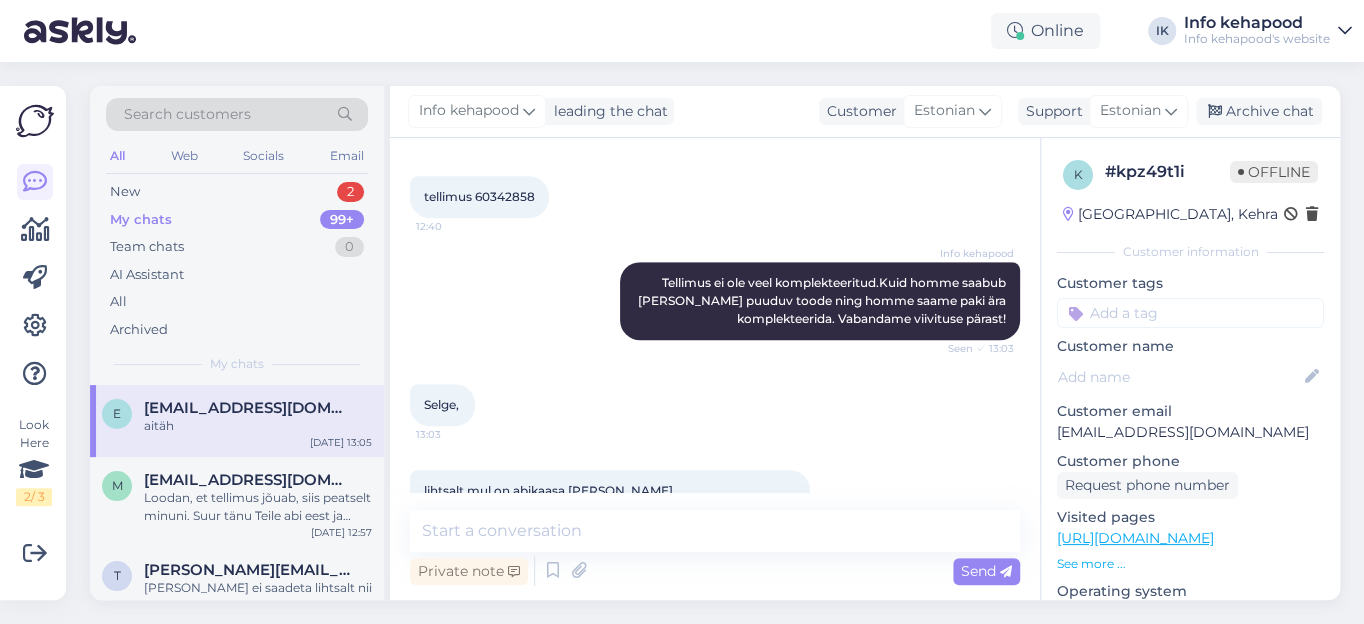 scroll, scrollTop: 634, scrollLeft: 0, axis: vertical 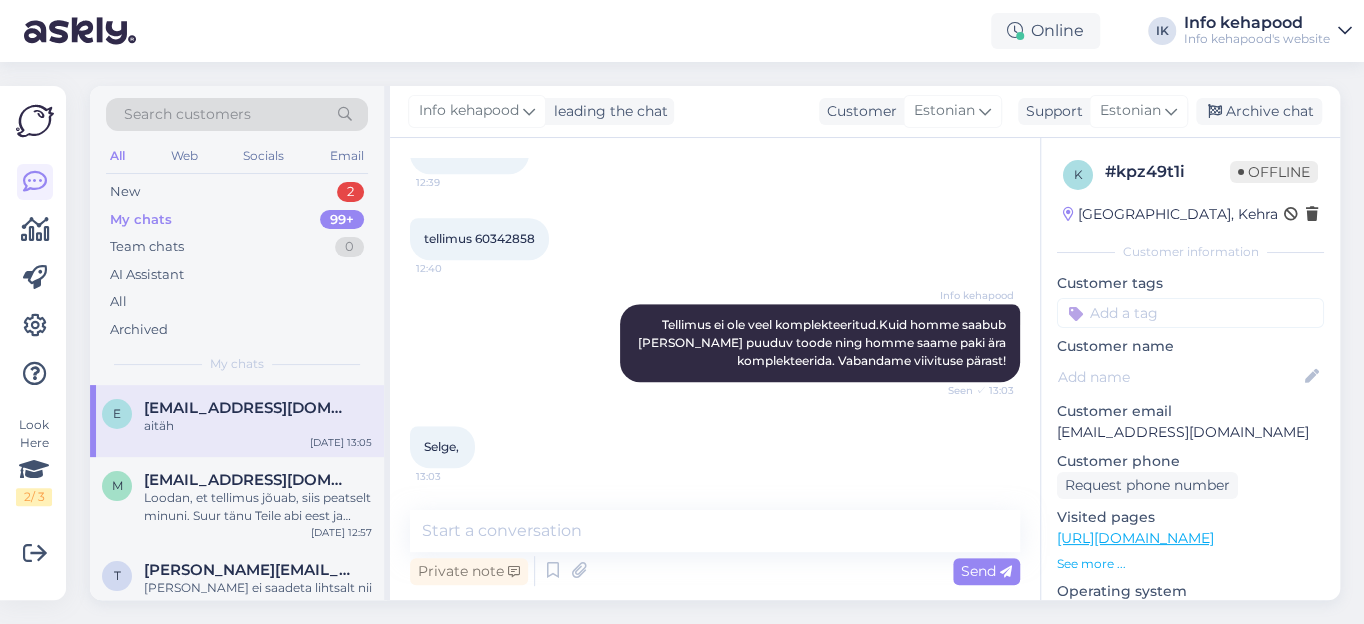 click on "tellimus 60342858" at bounding box center (479, 238) 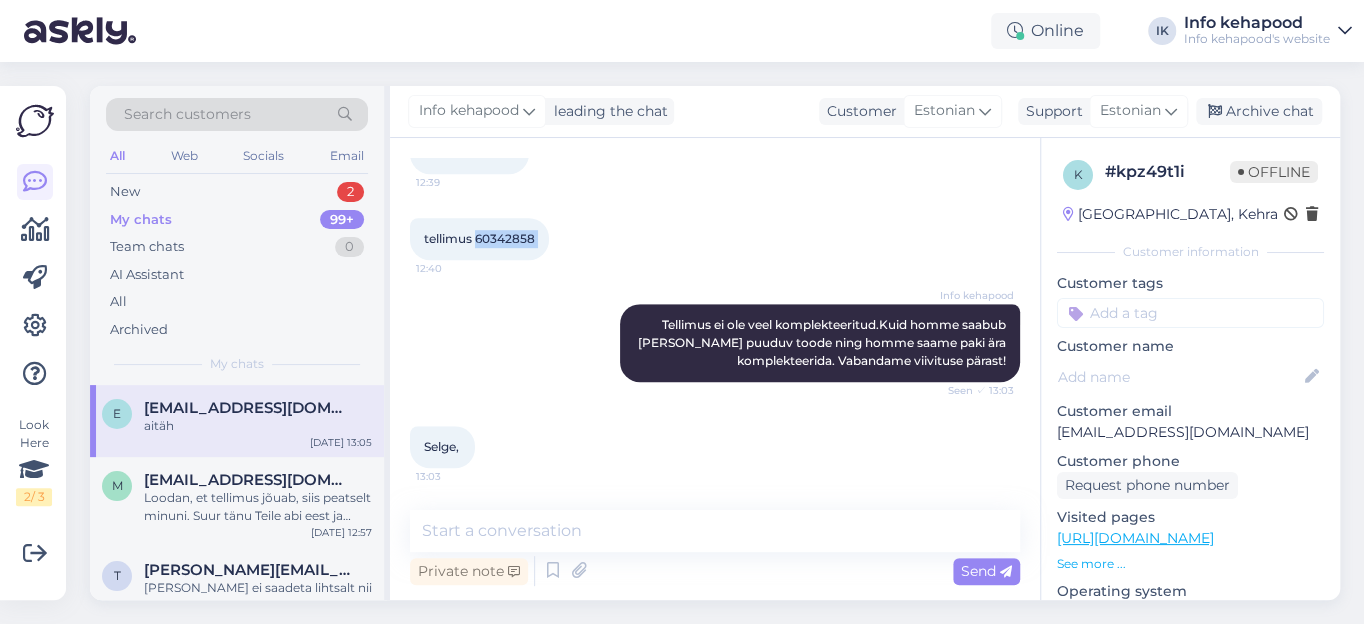click on "tellimus 60342858" at bounding box center [479, 238] 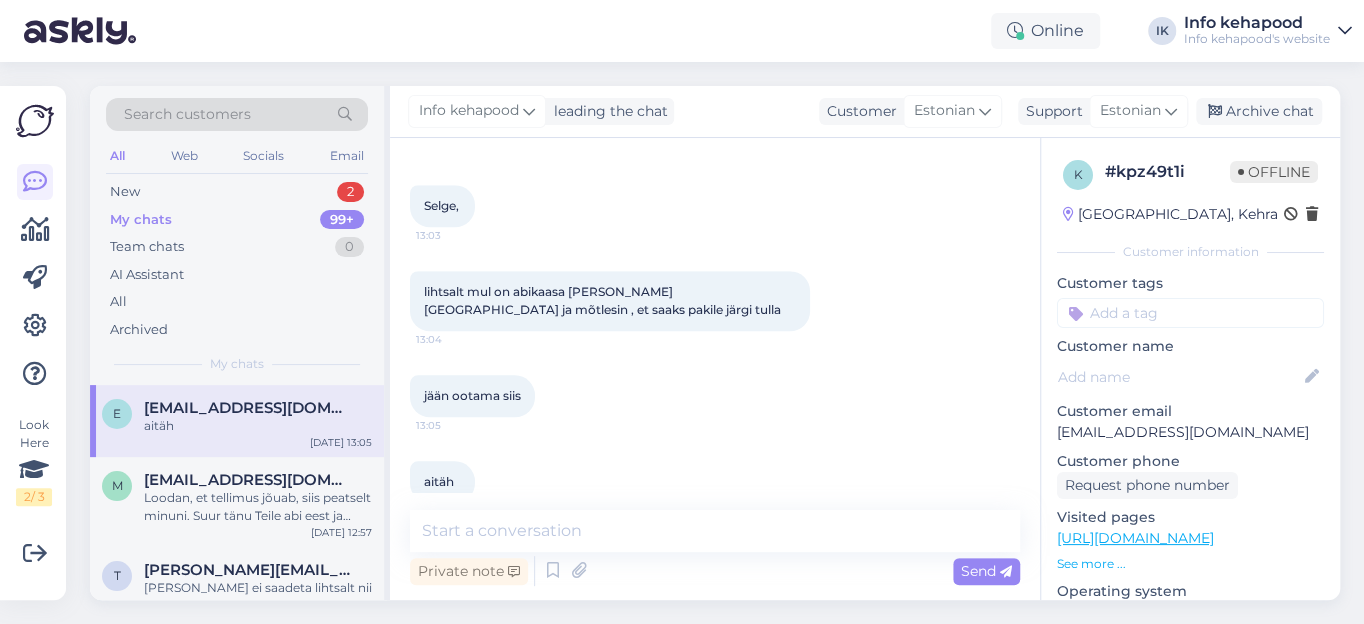 scroll, scrollTop: 906, scrollLeft: 0, axis: vertical 